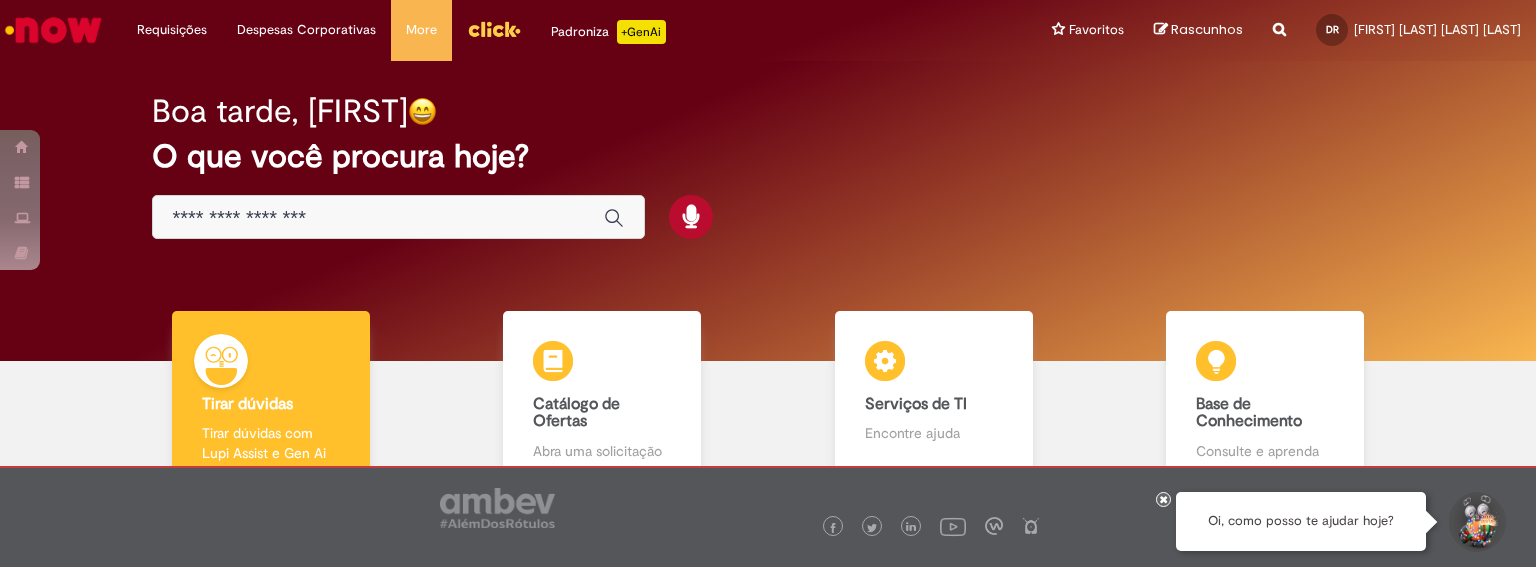 scroll, scrollTop: 0, scrollLeft: 0, axis: both 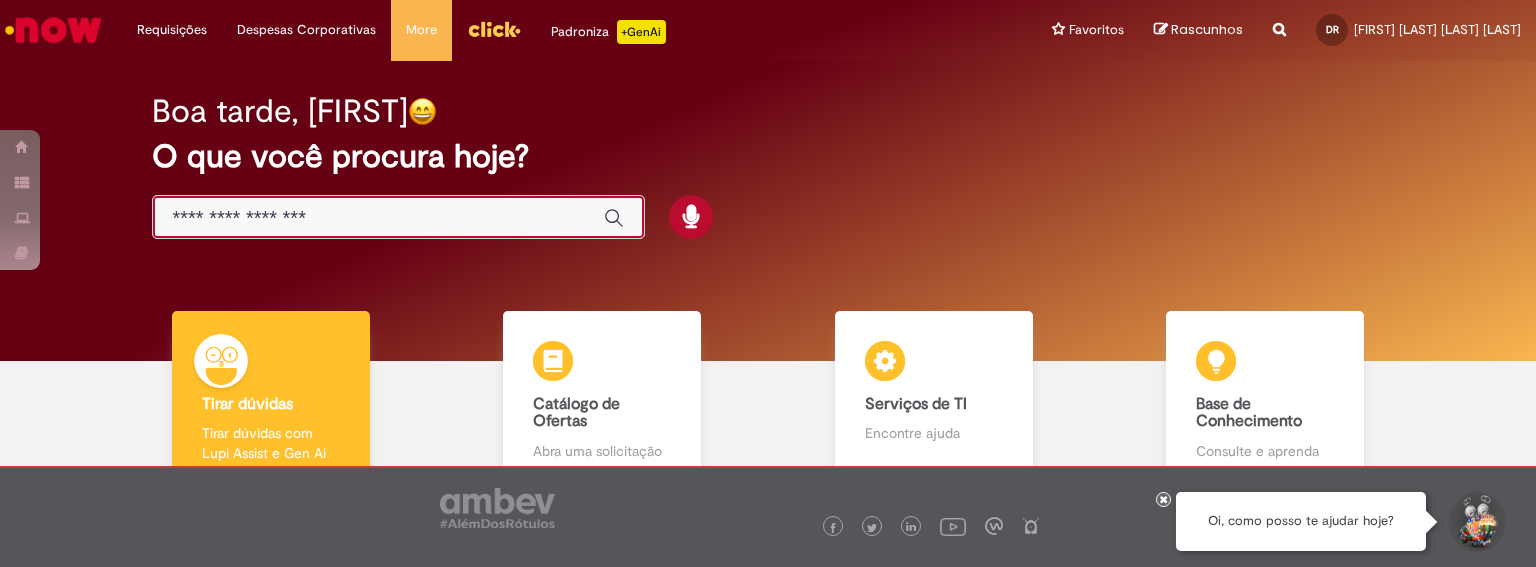 click at bounding box center (378, 218) 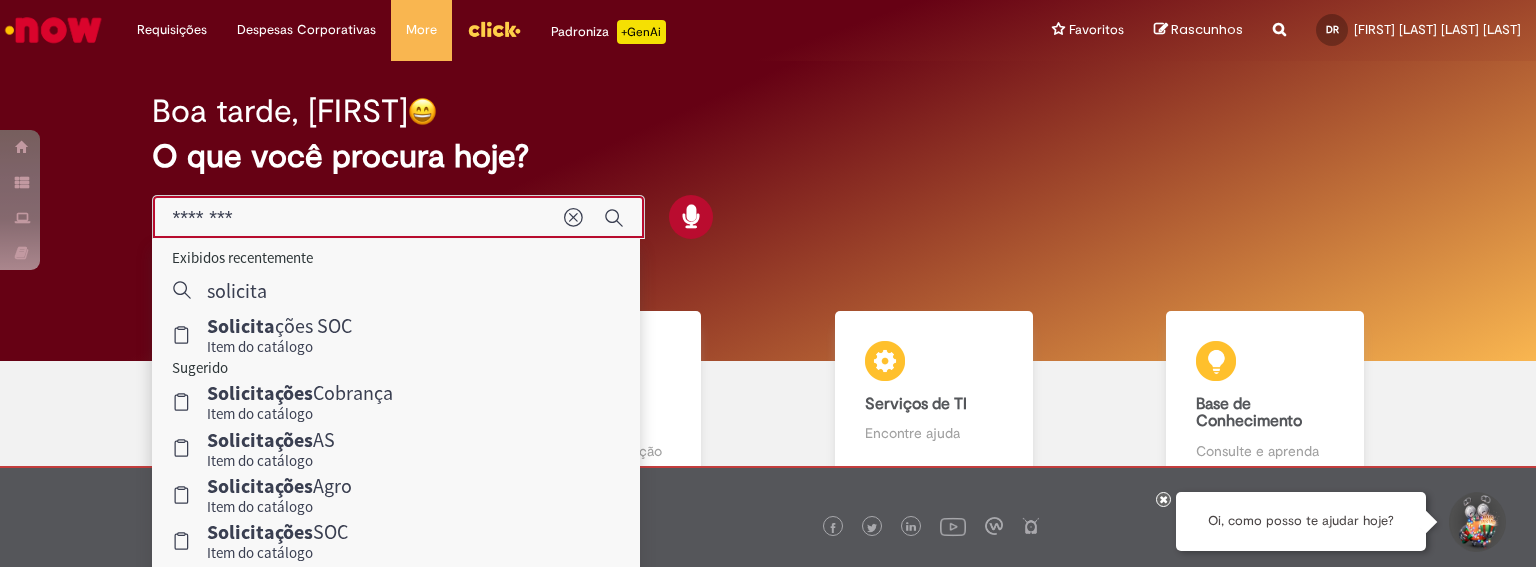 scroll, scrollTop: 124, scrollLeft: 0, axis: vertical 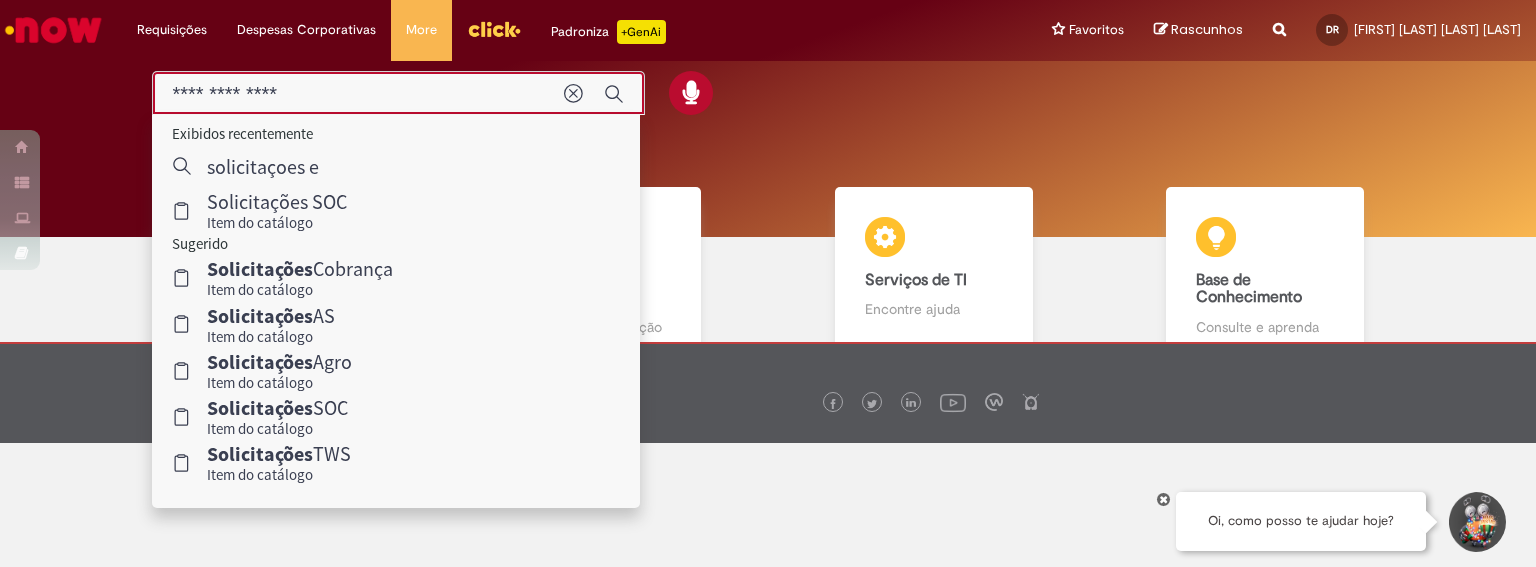 type on "**********" 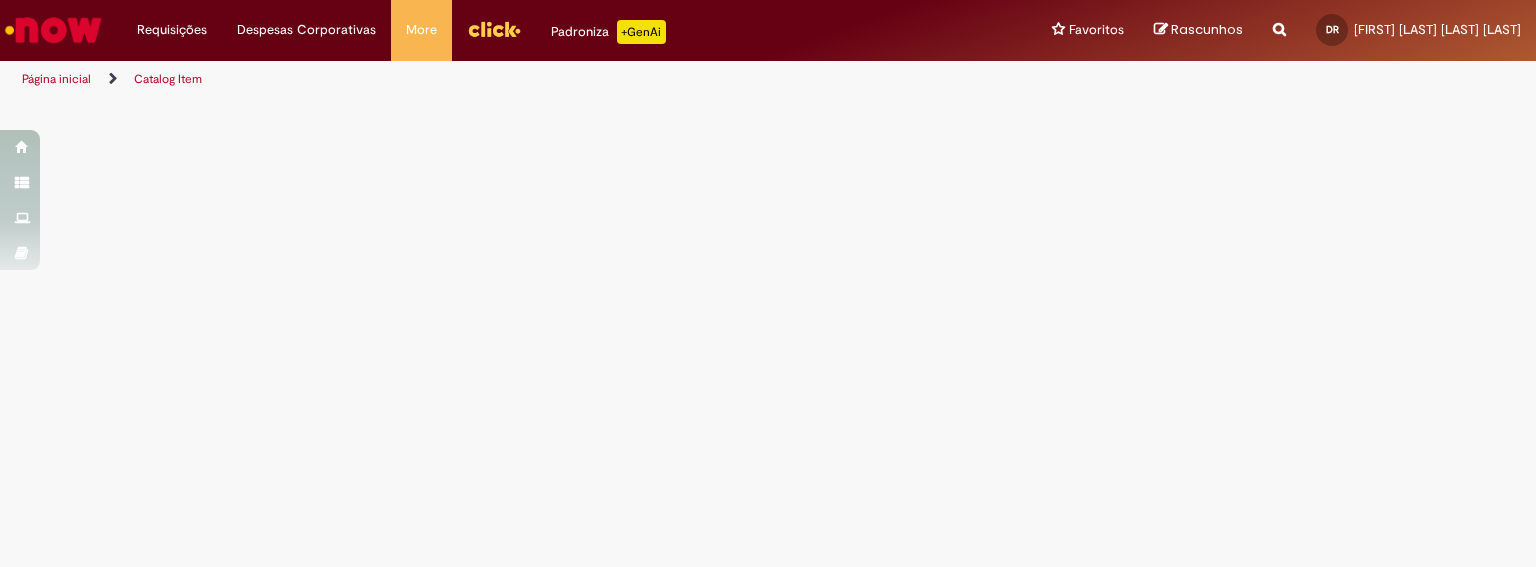 scroll, scrollTop: 0, scrollLeft: 0, axis: both 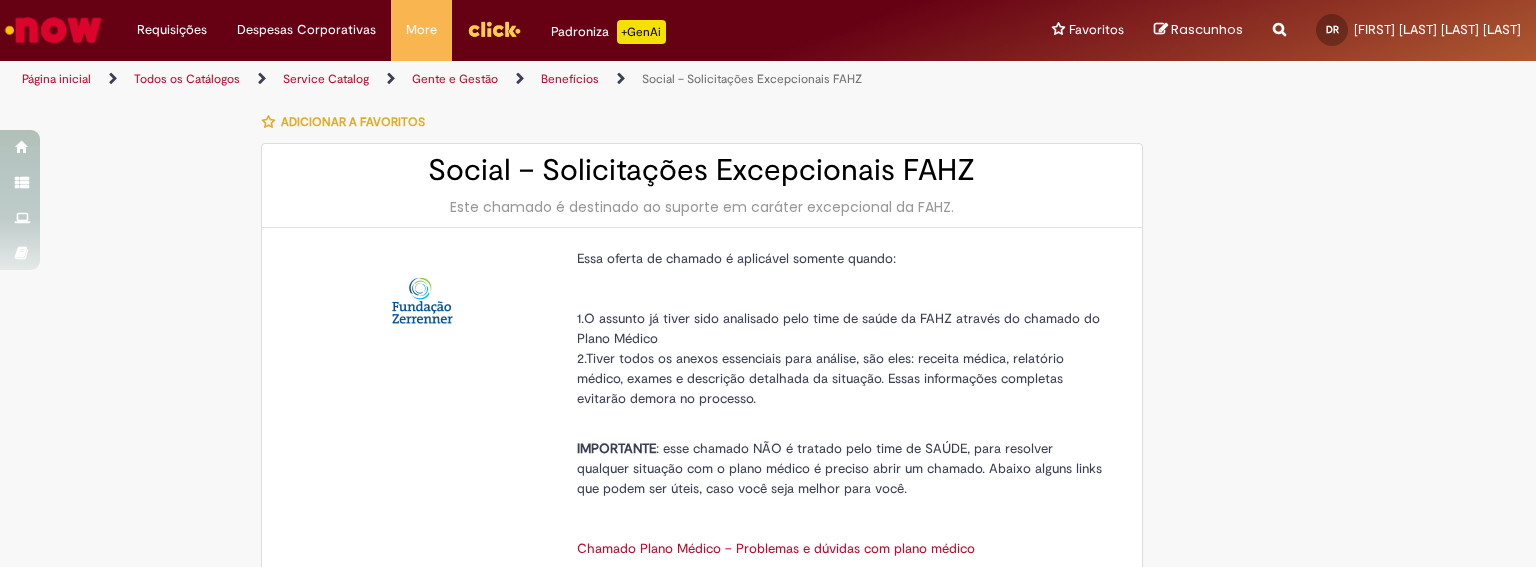 type on "********" 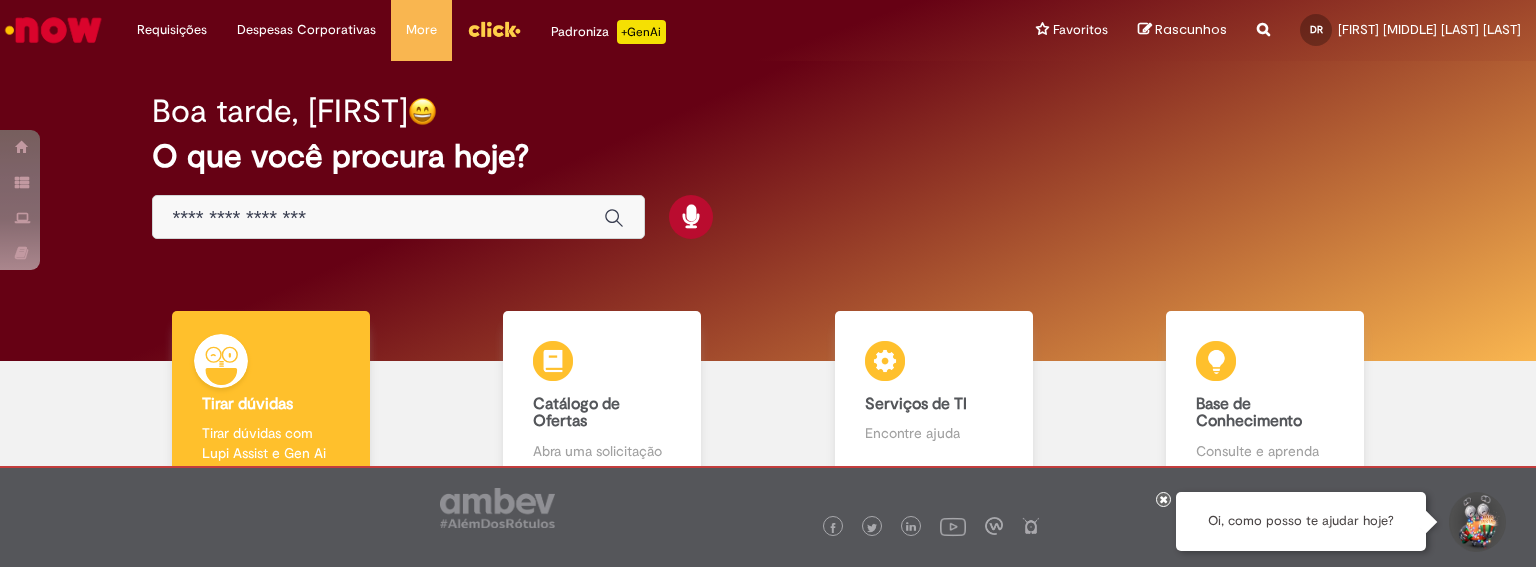 scroll, scrollTop: 0, scrollLeft: 0, axis: both 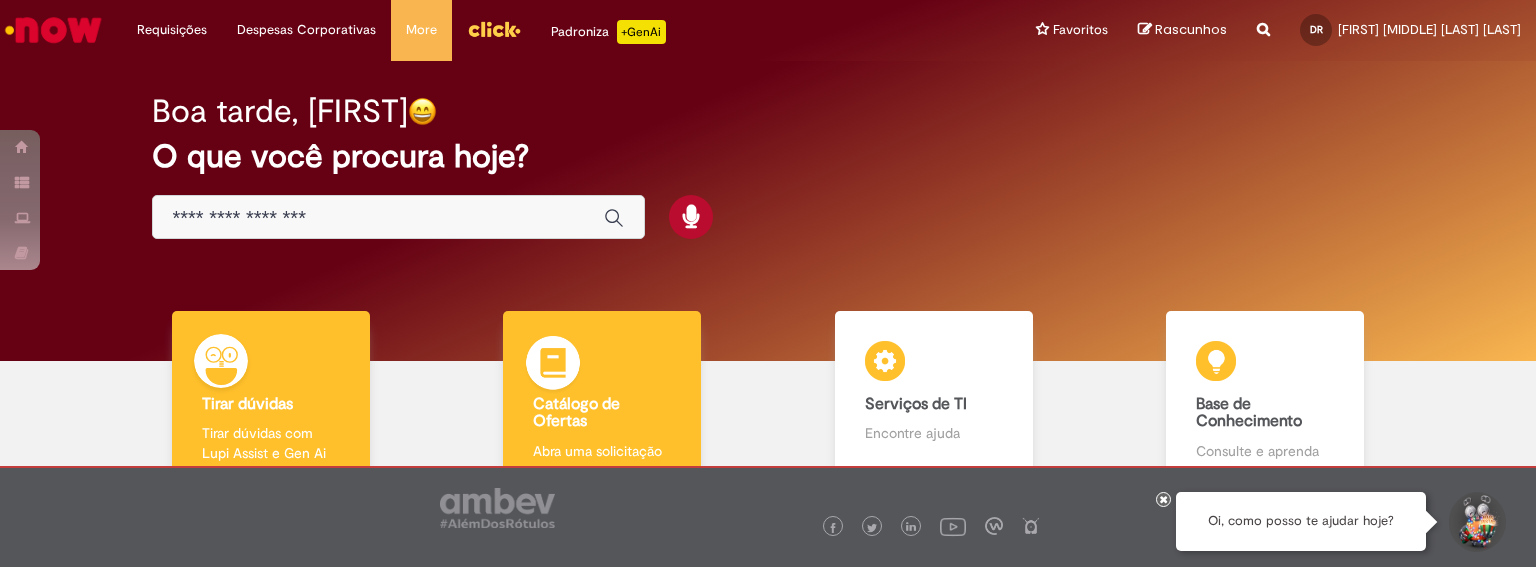 click on "Catálogo de Ofertas
Catálogo de Ofertas
Abra uma solicitação" at bounding box center (602, 397) 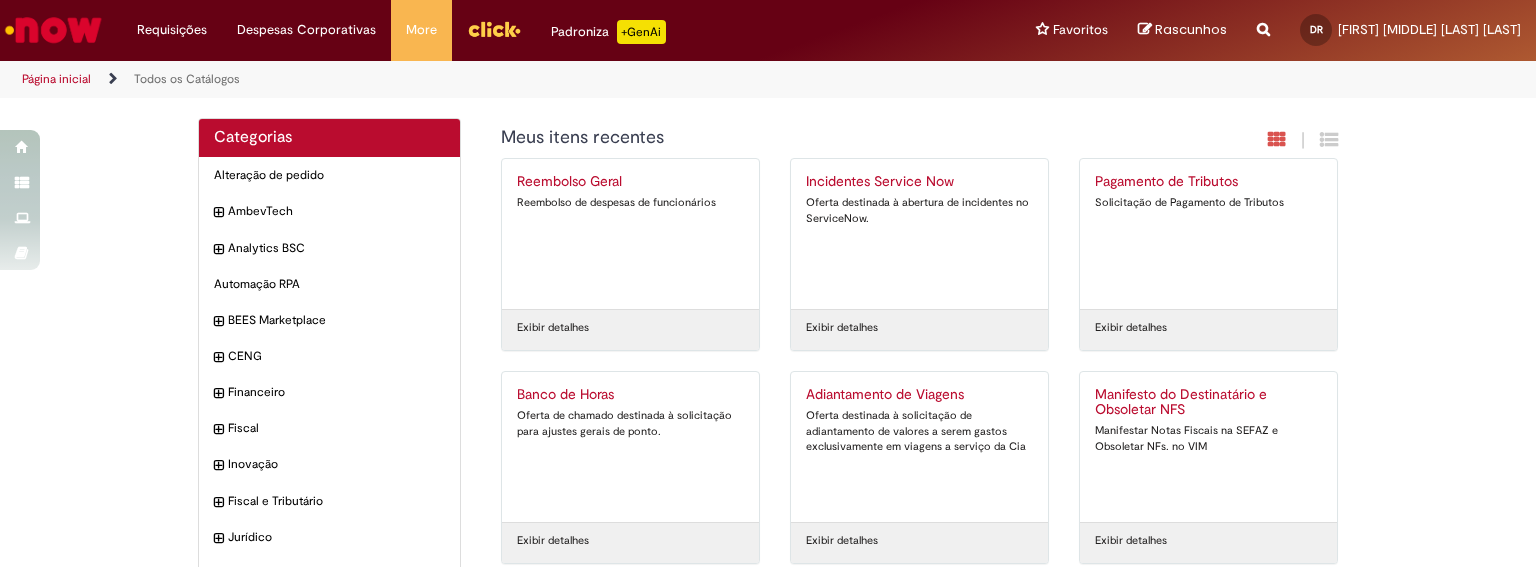 click at bounding box center (53, 30) 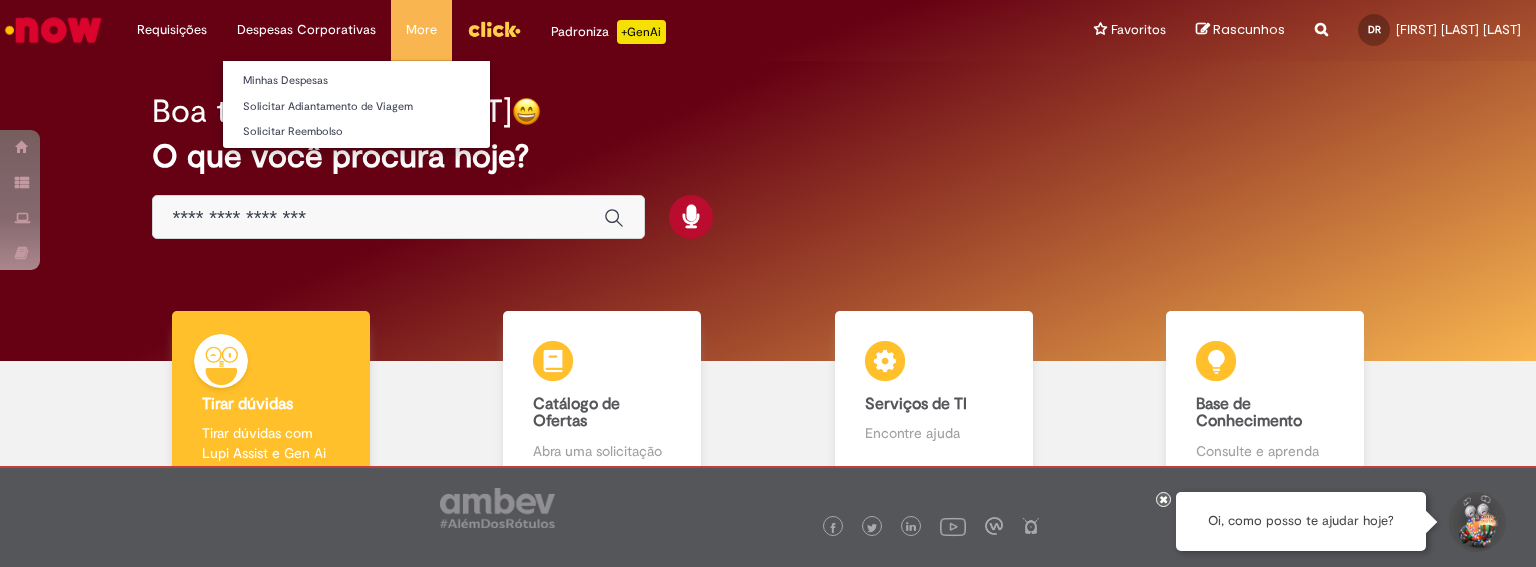 scroll, scrollTop: 0, scrollLeft: 0, axis: both 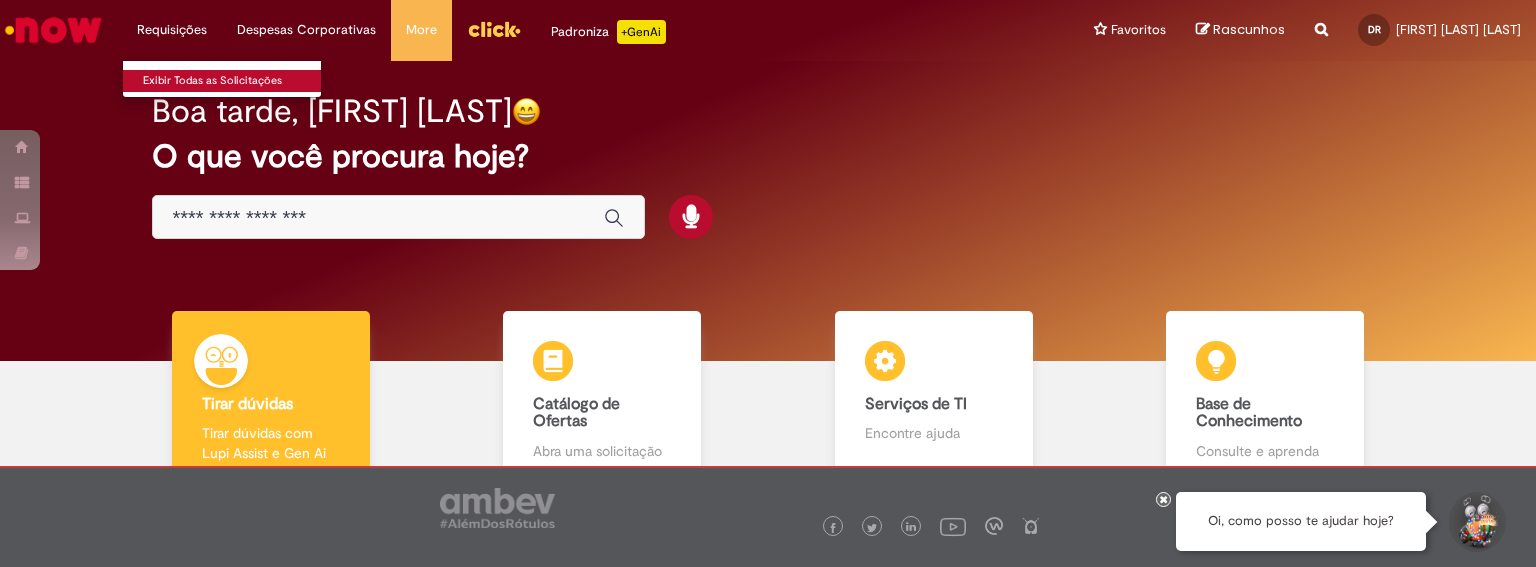 click on "Exibir Todas as Solicitações" at bounding box center (233, 81) 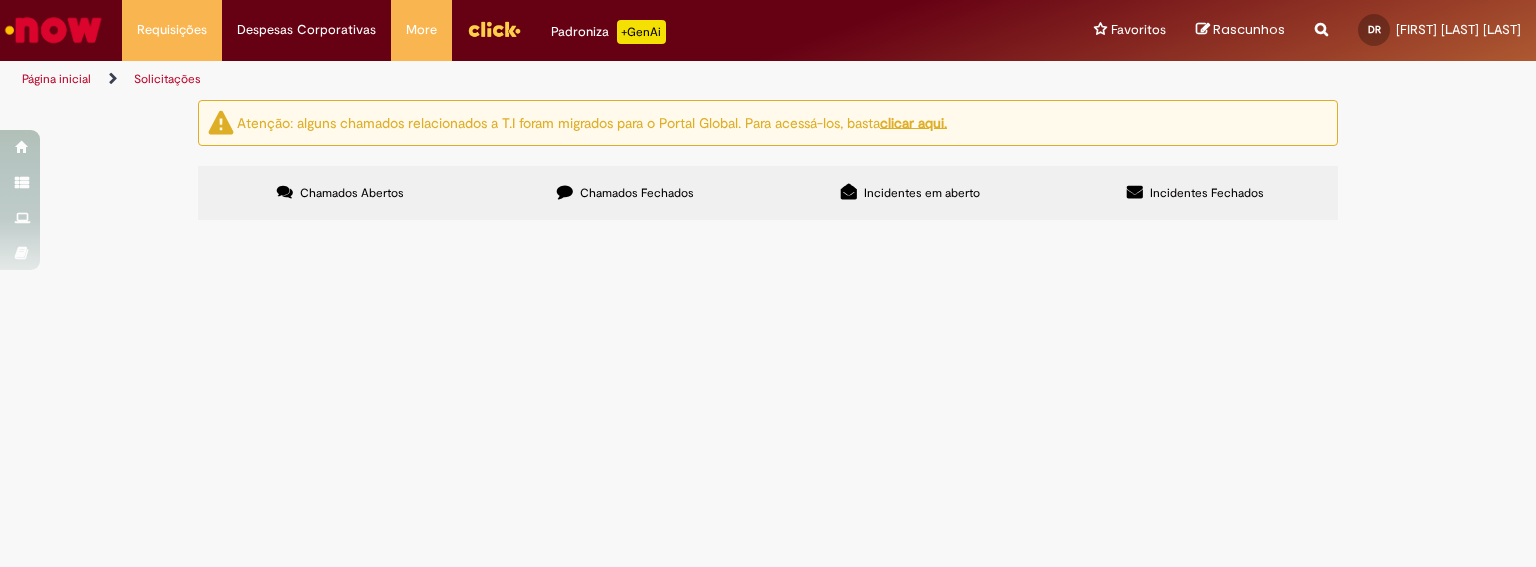 click on "Chamados Fechados" at bounding box center [625, 193] 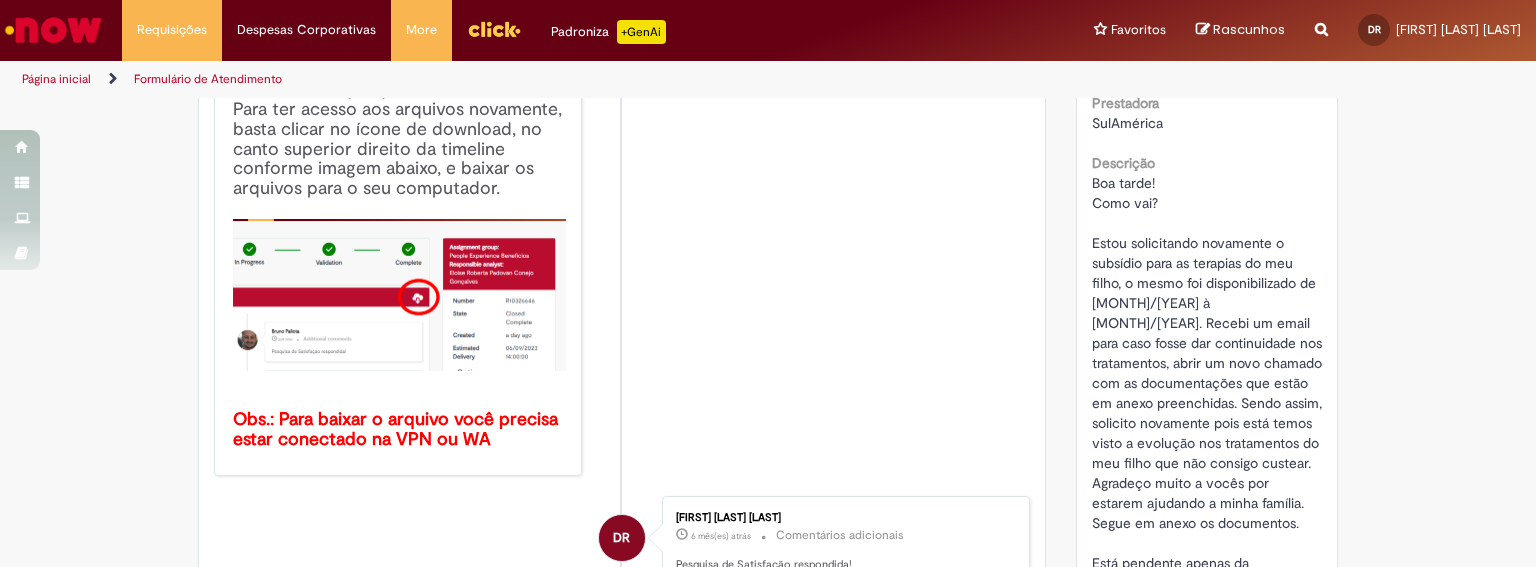 scroll, scrollTop: 446, scrollLeft: 0, axis: vertical 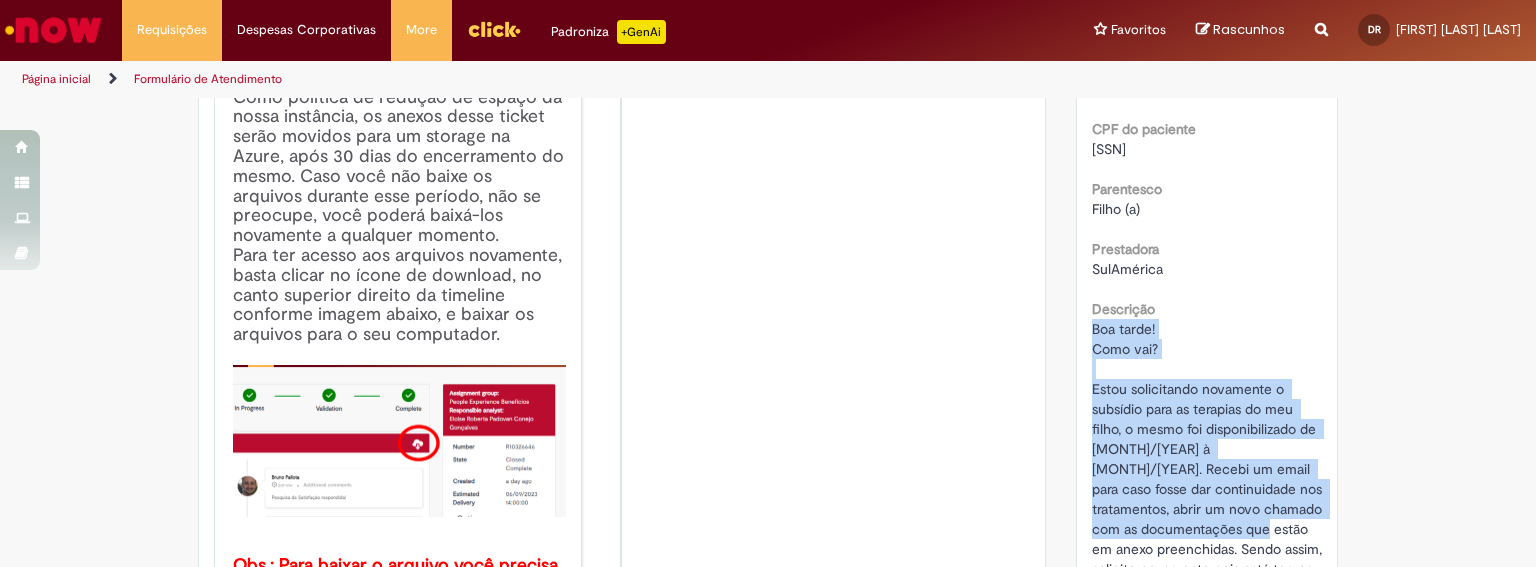 drag, startPoint x: 1085, startPoint y: 202, endPoint x: 1245, endPoint y: 606, distance: 434.52963 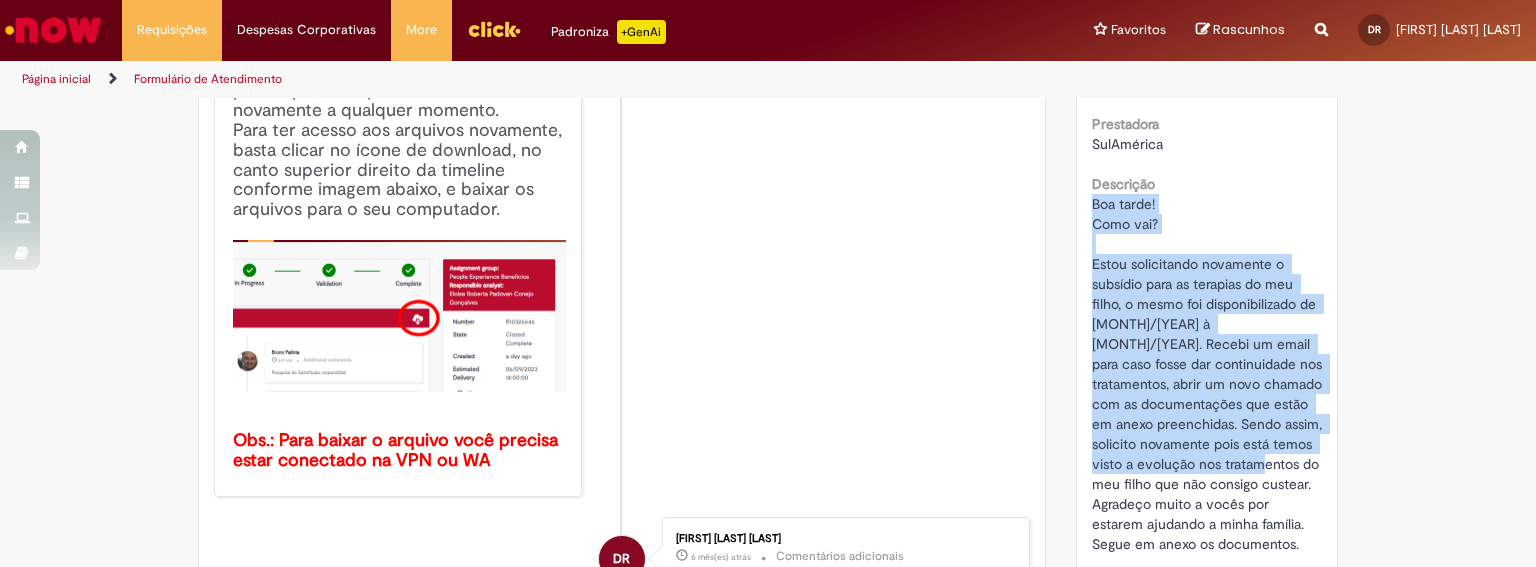 scroll, scrollTop: 474, scrollLeft: 0, axis: vertical 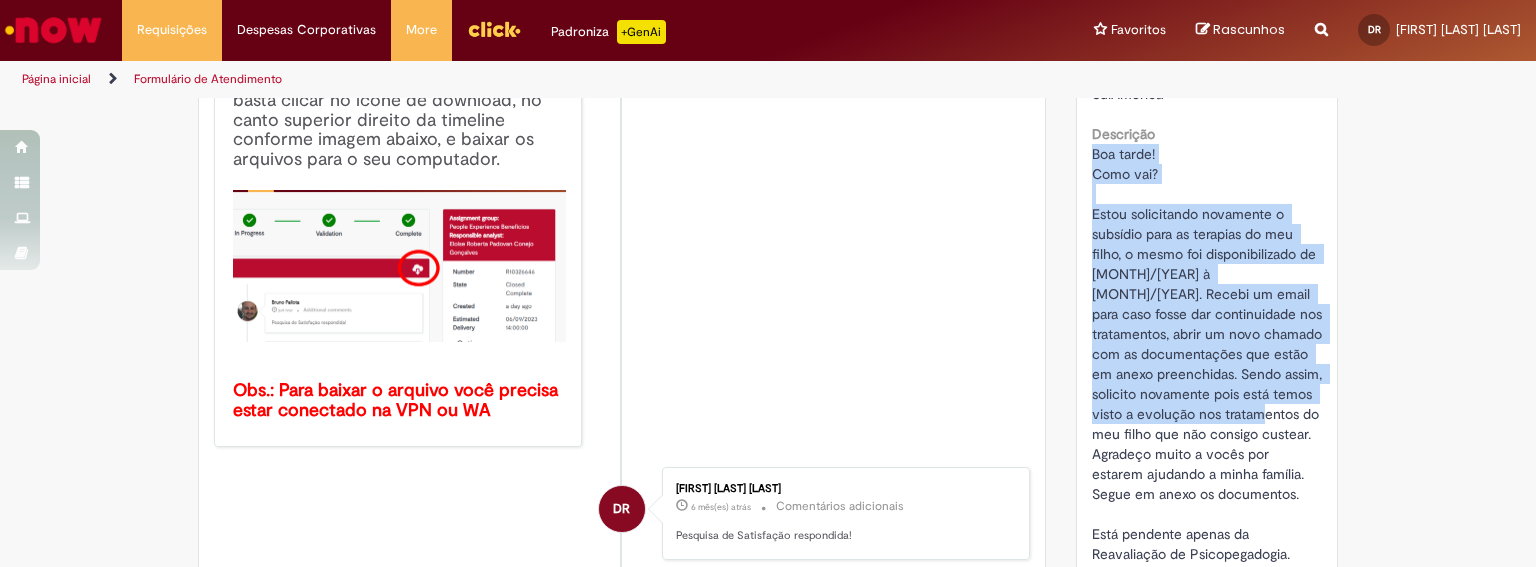 click on "Boa tarde!
Como vai?
Estou solicitando novamente o subsídio para as terapias do meu filho, o mesmo foi disponibilizado de [MONTH]/[YEAR] à [MONTH]/[YEAR]. Recebi um email para caso fosse dar continuidade nos tratamentos, abrir um novo chamado com as documentações que estão em anexo preenchidas. Sendo assim, solicito novamente pois está temos visto a evolução nos tratamentos do meu filho que não consigo custear. Agradeço muito a vocês por estarem ajudando a minha família.
Segue em anexo os documentos.
Está pendente apenas da Reavaliação de Psicopegadogia. Estarei enviando ainda hoje, pois estou no aguardo da clinica me enviar.
Atenciosamente,
[FIRST] [LAST]" at bounding box center [1209, 414] 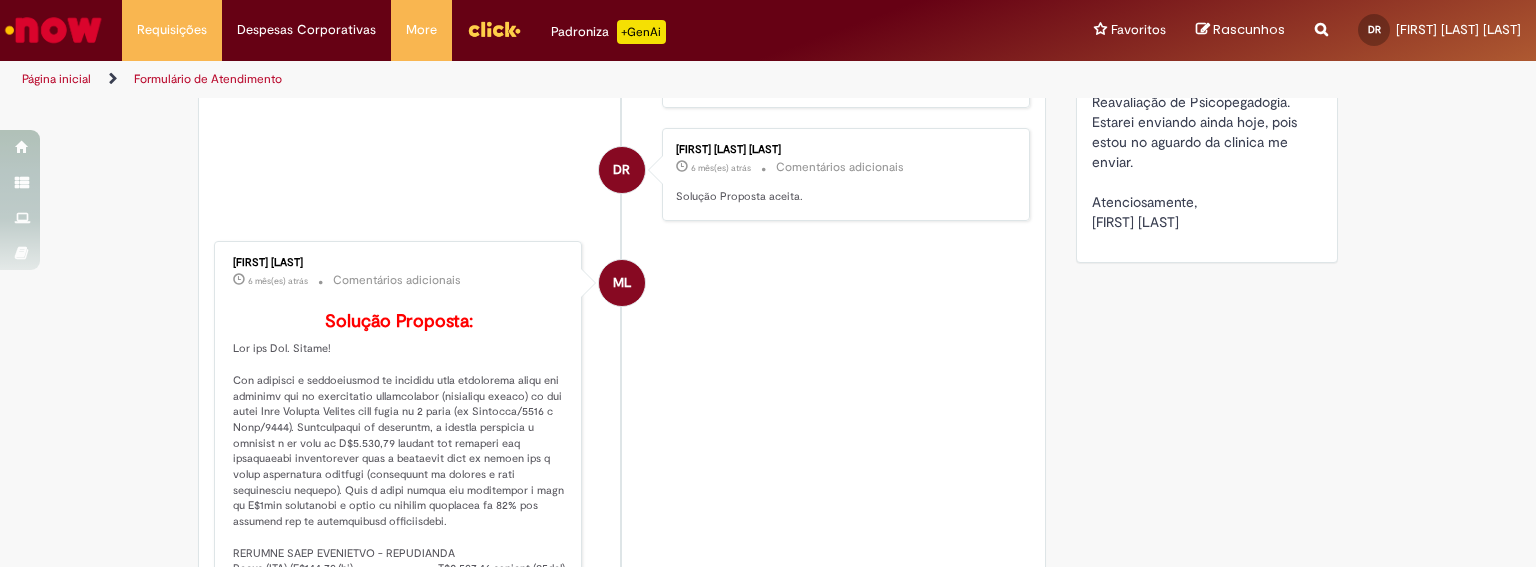 scroll, scrollTop: 1010, scrollLeft: 0, axis: vertical 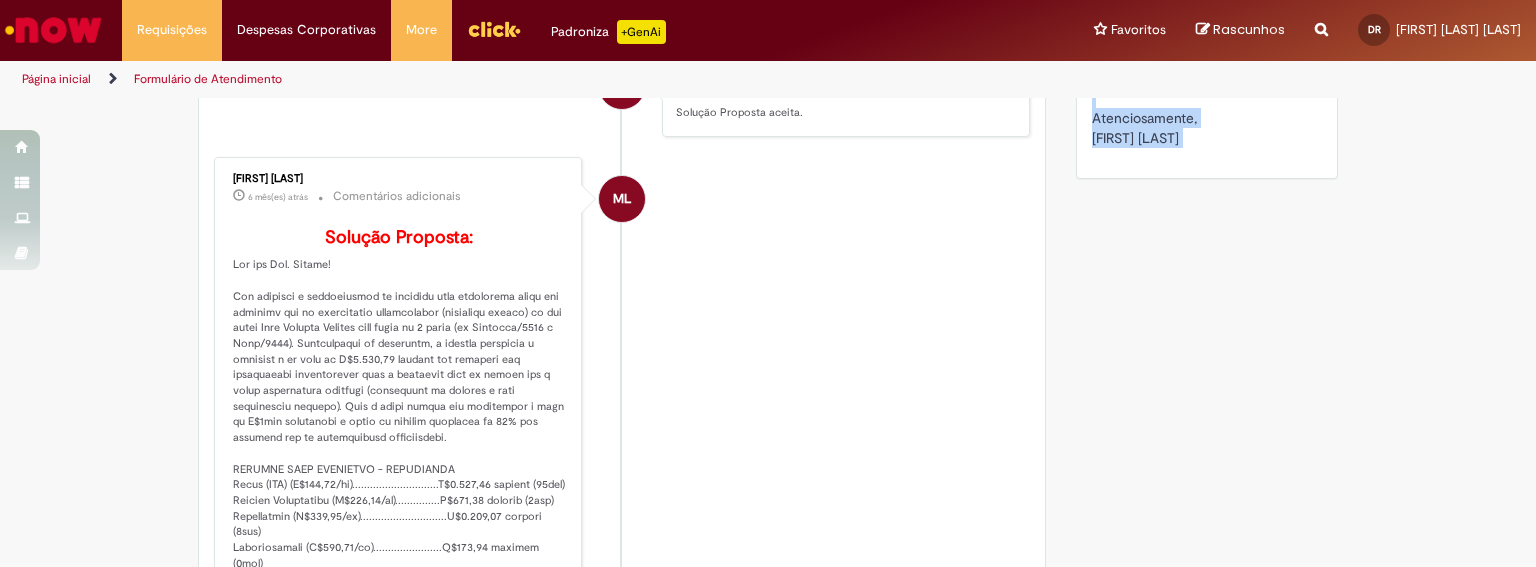 drag, startPoint x: 1083, startPoint y: 176, endPoint x: 1236, endPoint y: 212, distance: 157.17824 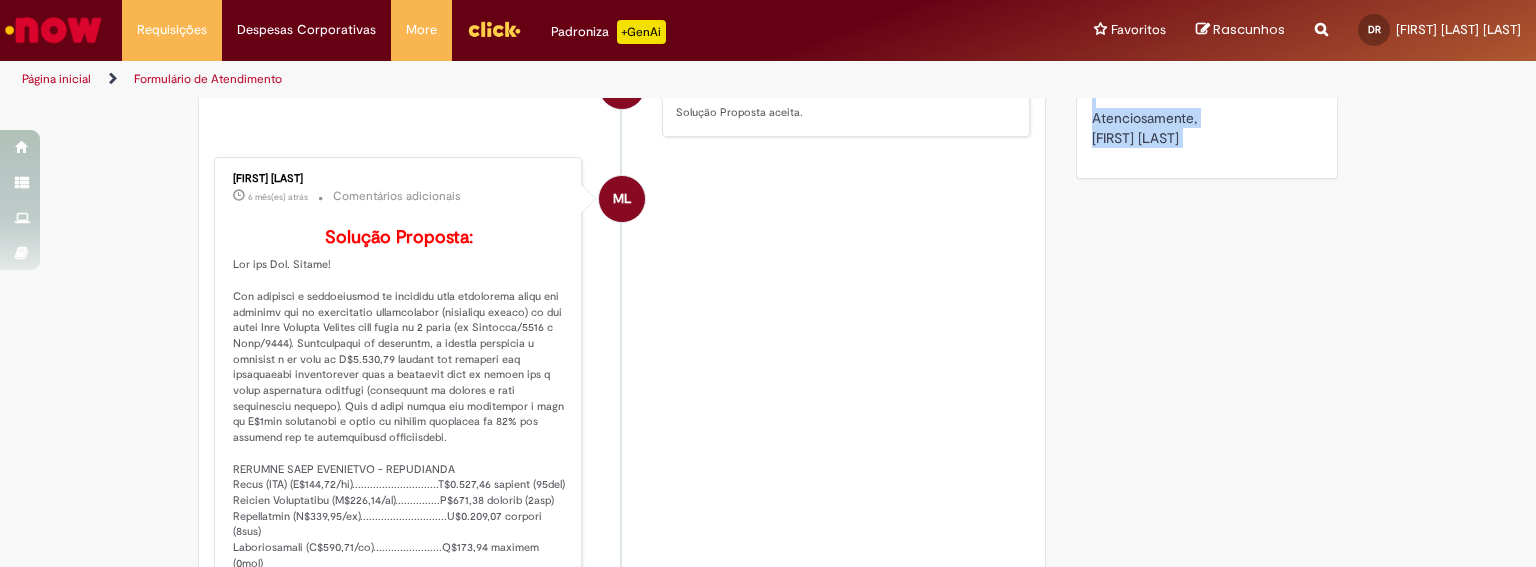 copy on "Boa tarde!
Como vai?
Estou solicitando novamente o subsídio para as terapias do meu filho, o mesmo foi disponibilizado de Junho/2024 à Novembro/2024. Recebi um email para caso fosse dar continuidade nos tratamentos, abrir um novo chamado com as documentações que estão em anexo preenchidas. Sendo assim, solicito novamente pois está temos visto a evolução nos tratamentos do meu filho que não consigo custear. Agradeço muito a vocês por estarem ajudando a minha família.
Segue em anexo os documentos.
Está pendente apenas da Reavaliação de Psicopegadogia. Estarei enviando ainda hoje, pois estou no aguardo da clinica me enviar.
Atenciosamente,
[FIRST] [LAST]" 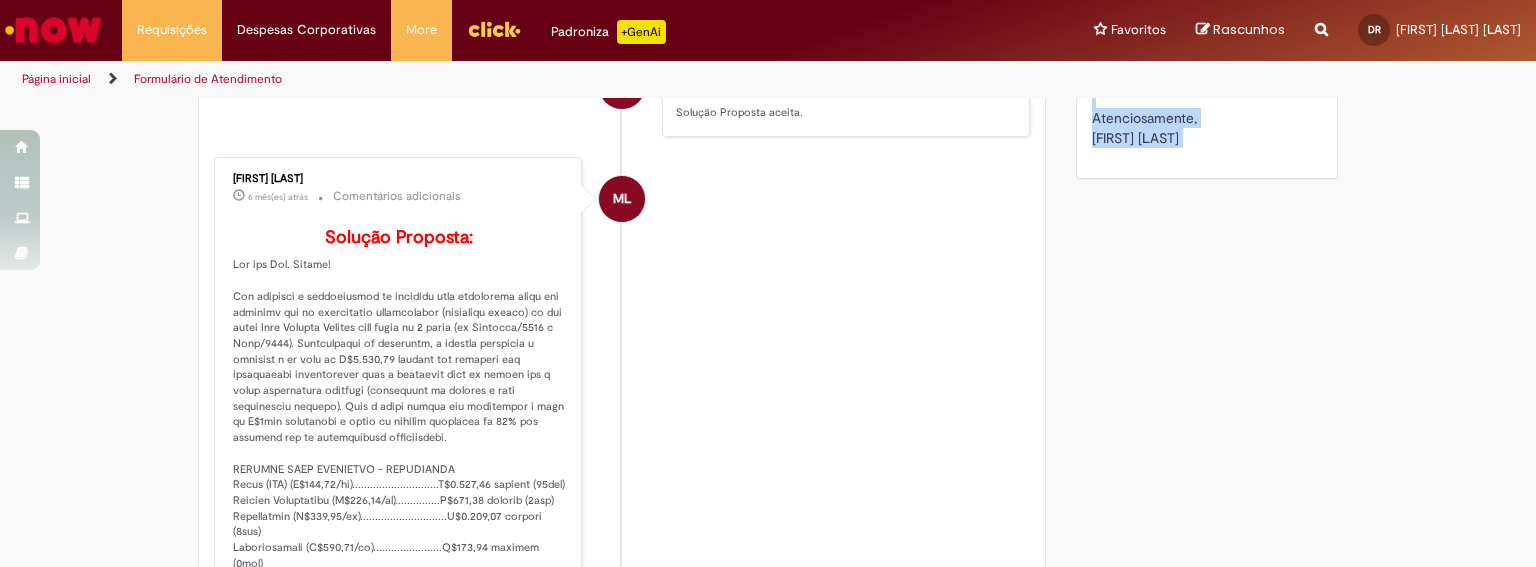 click at bounding box center (53, 30) 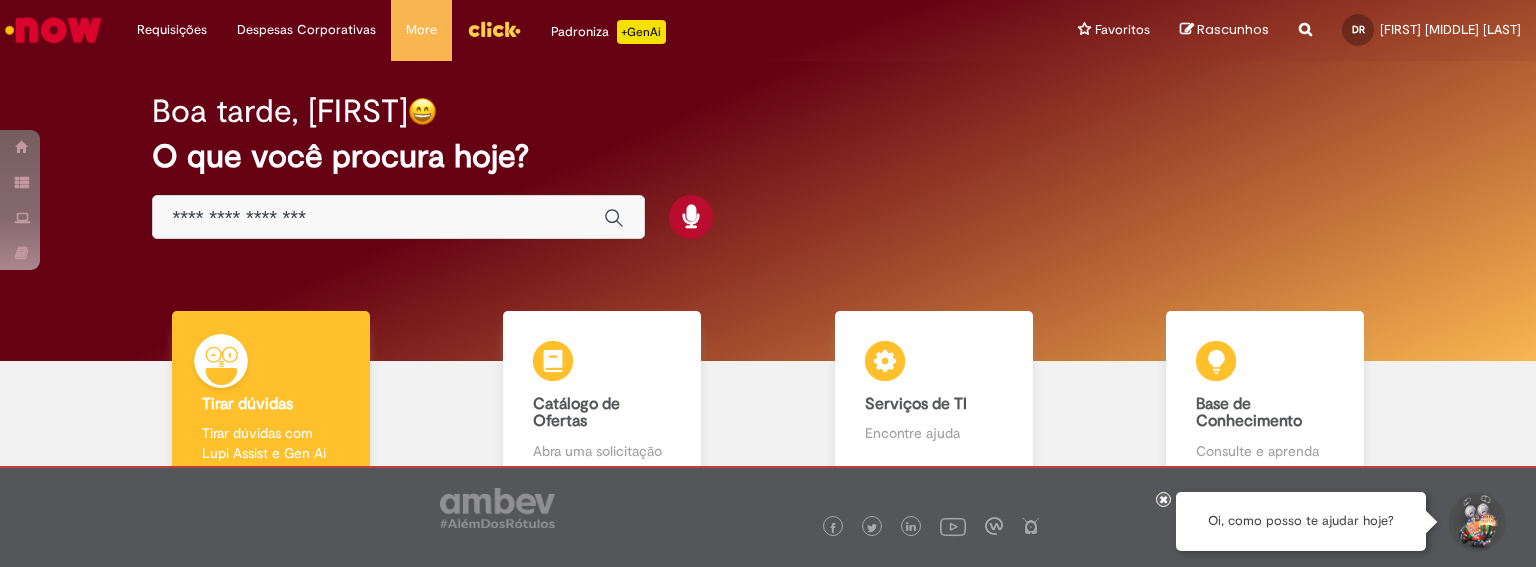 scroll, scrollTop: 0, scrollLeft: 0, axis: both 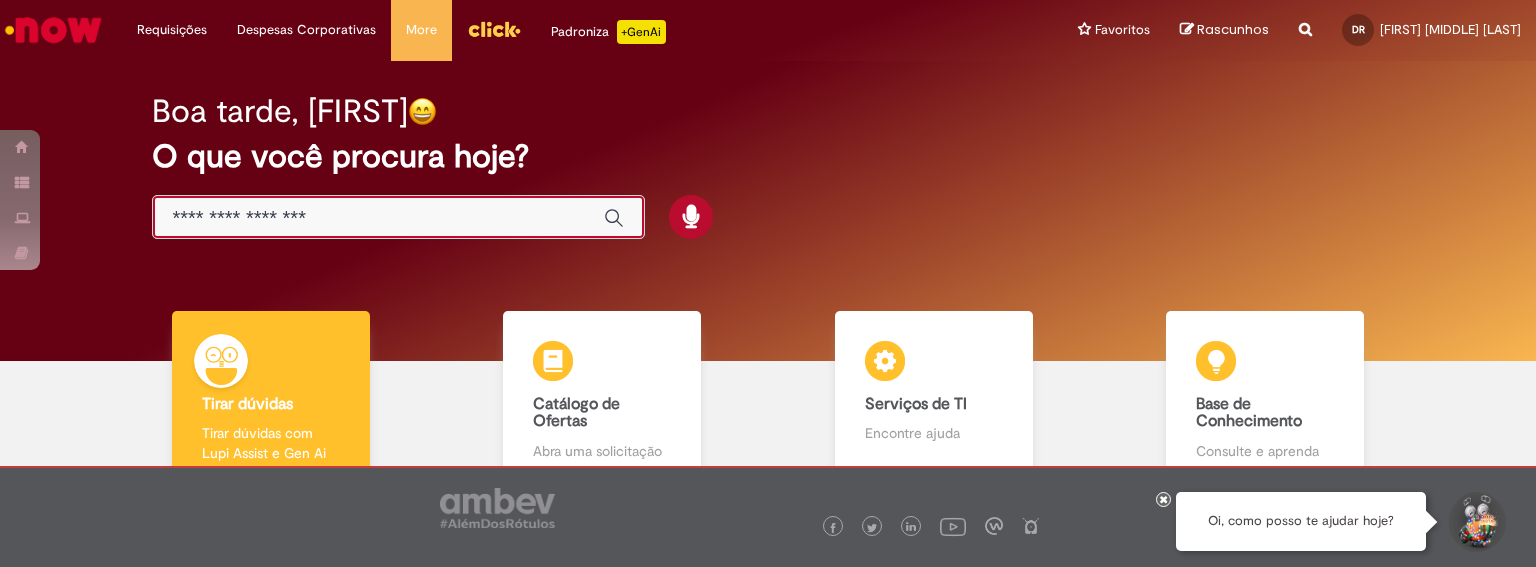 click at bounding box center [378, 218] 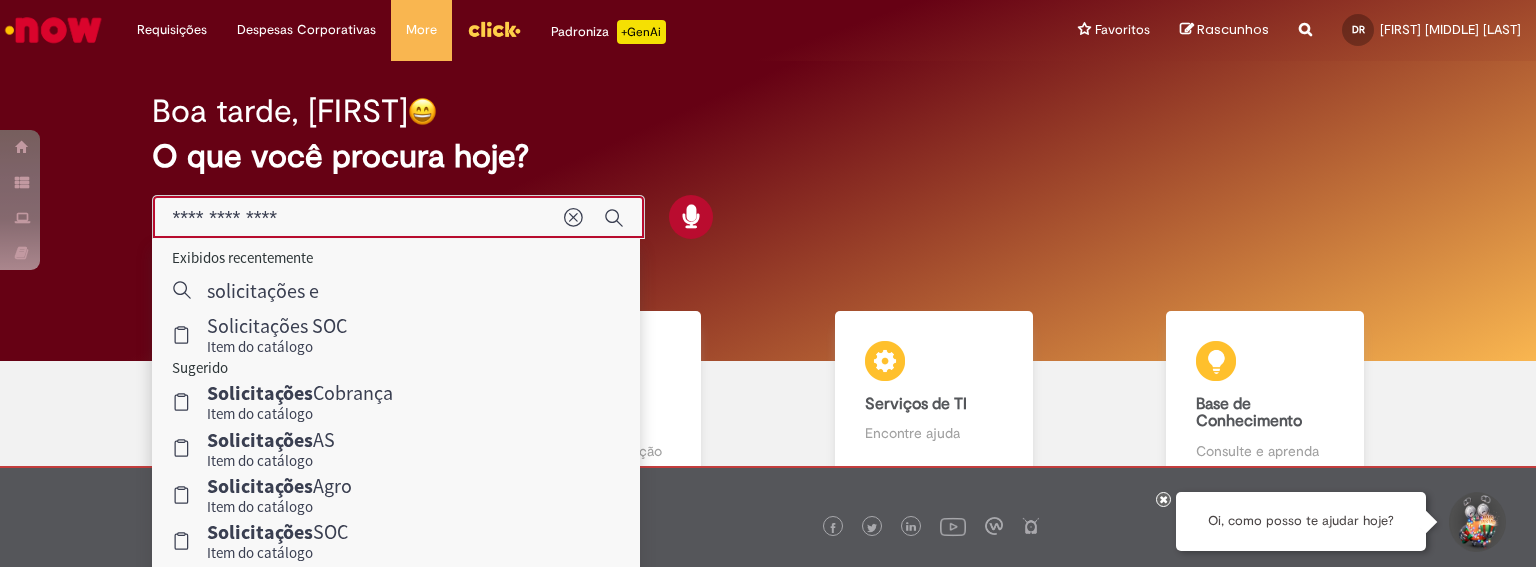 type on "**********" 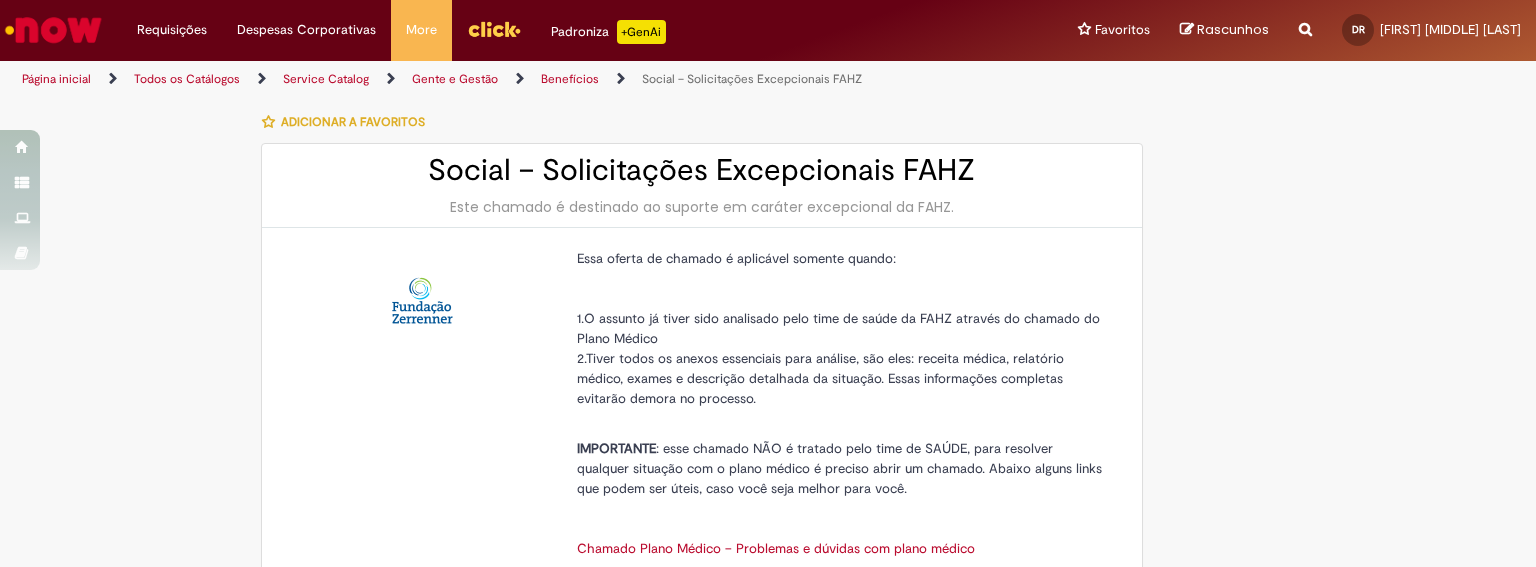 type on "********" 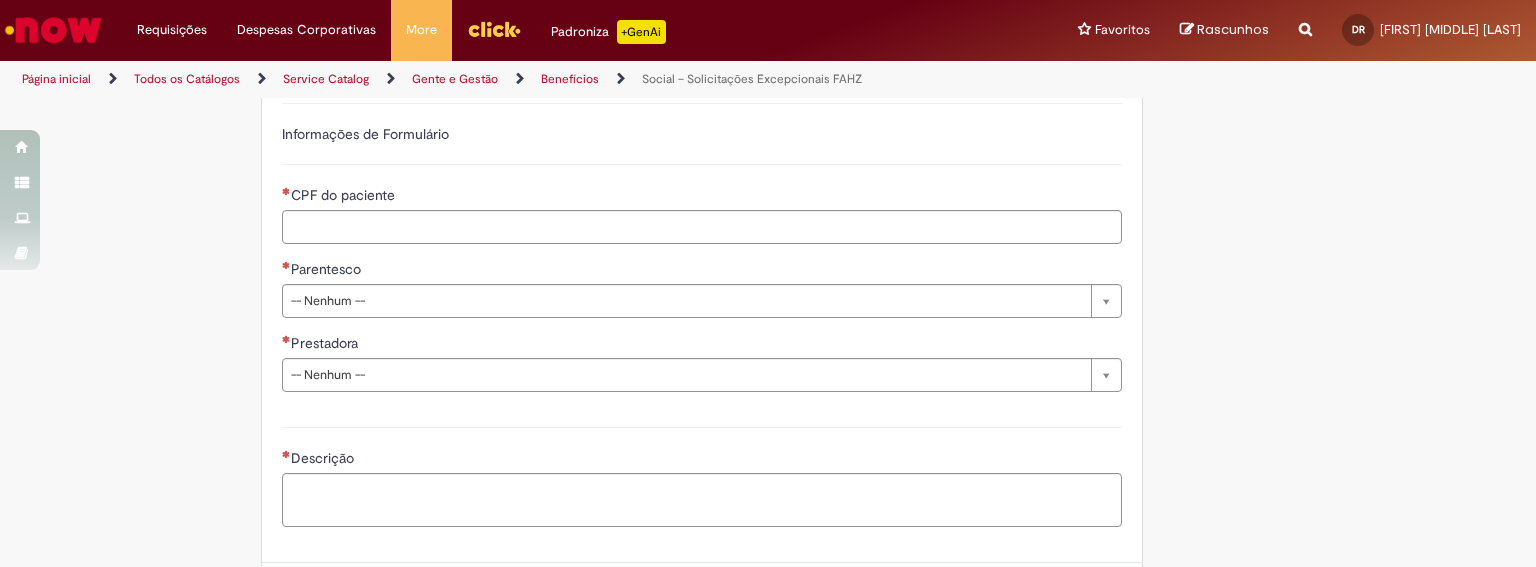 scroll, scrollTop: 1023, scrollLeft: 0, axis: vertical 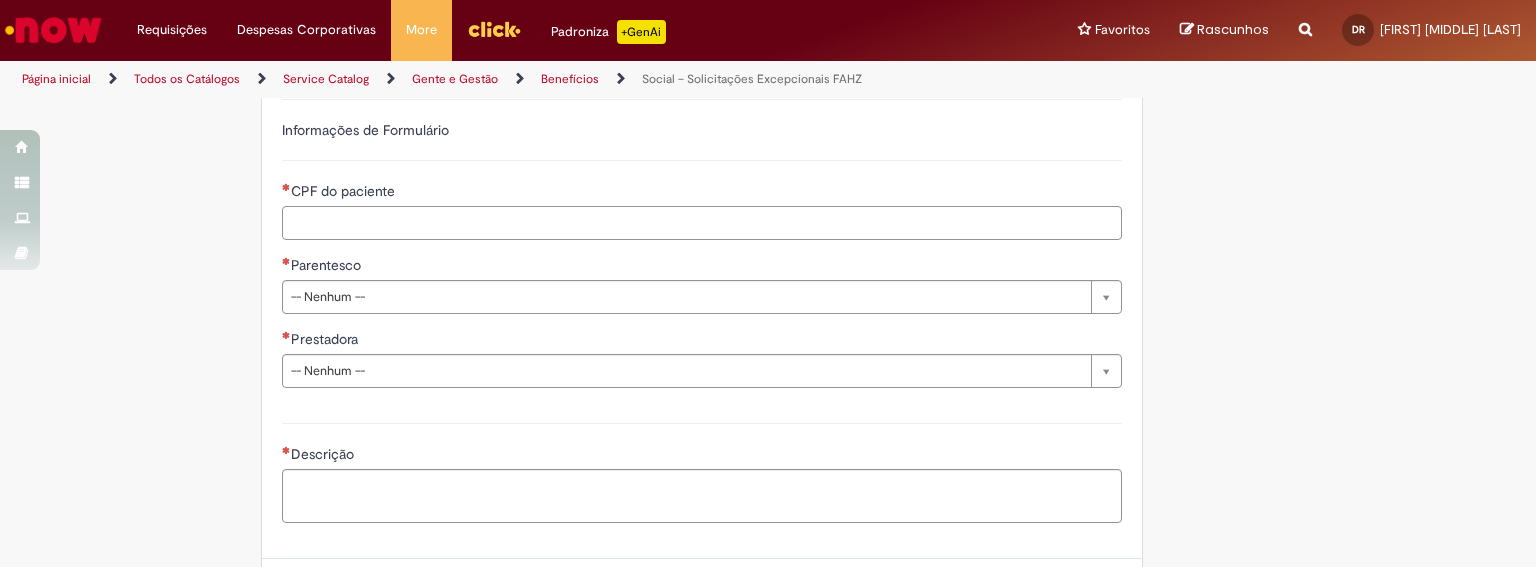 click on "CPF do paciente" at bounding box center [702, 223] 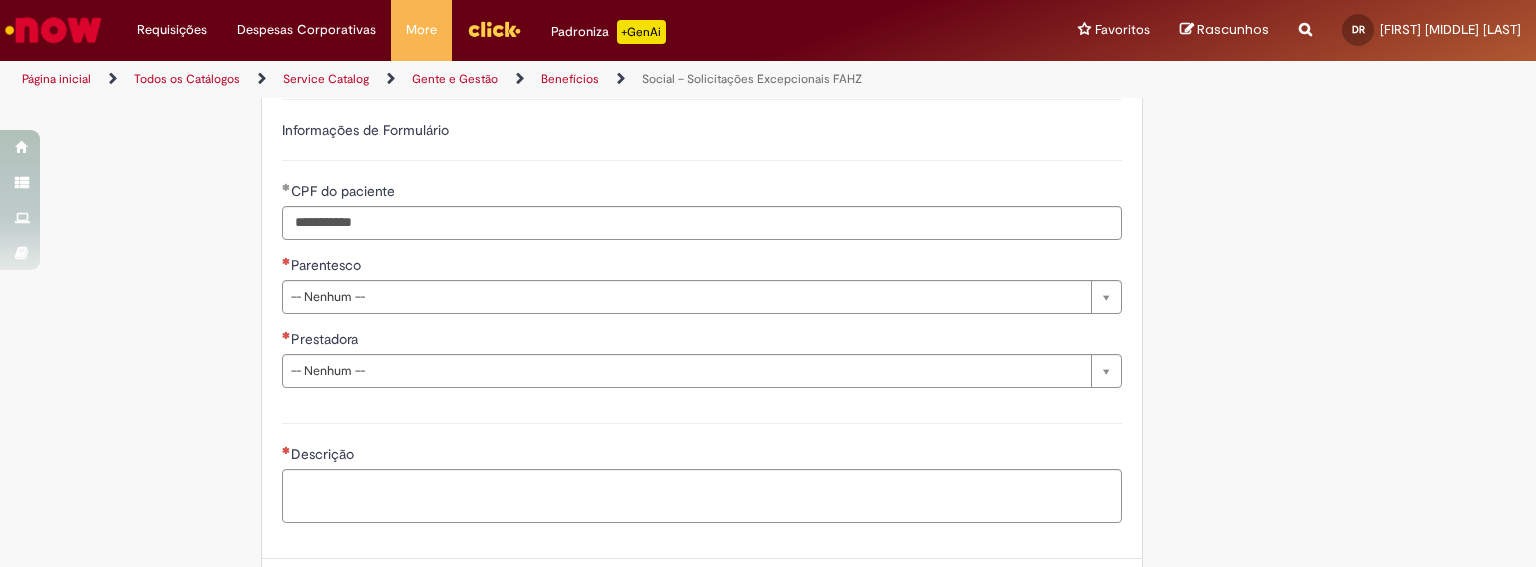 type on "**********" 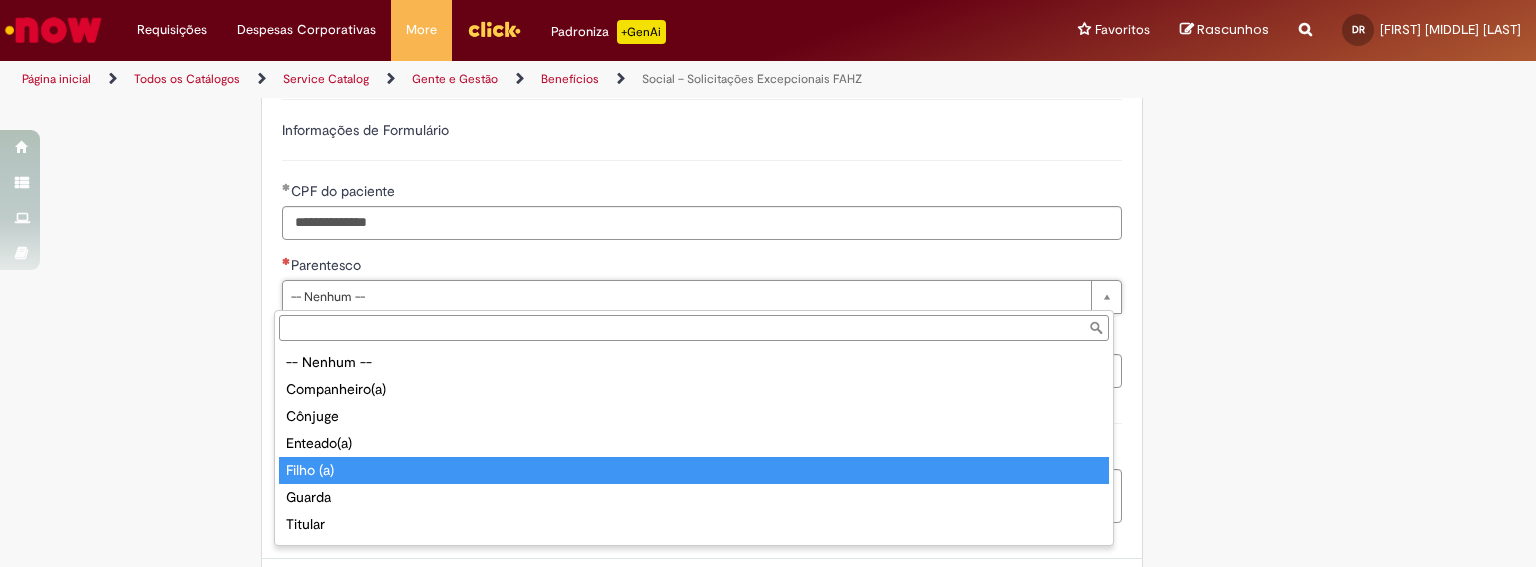type on "*********" 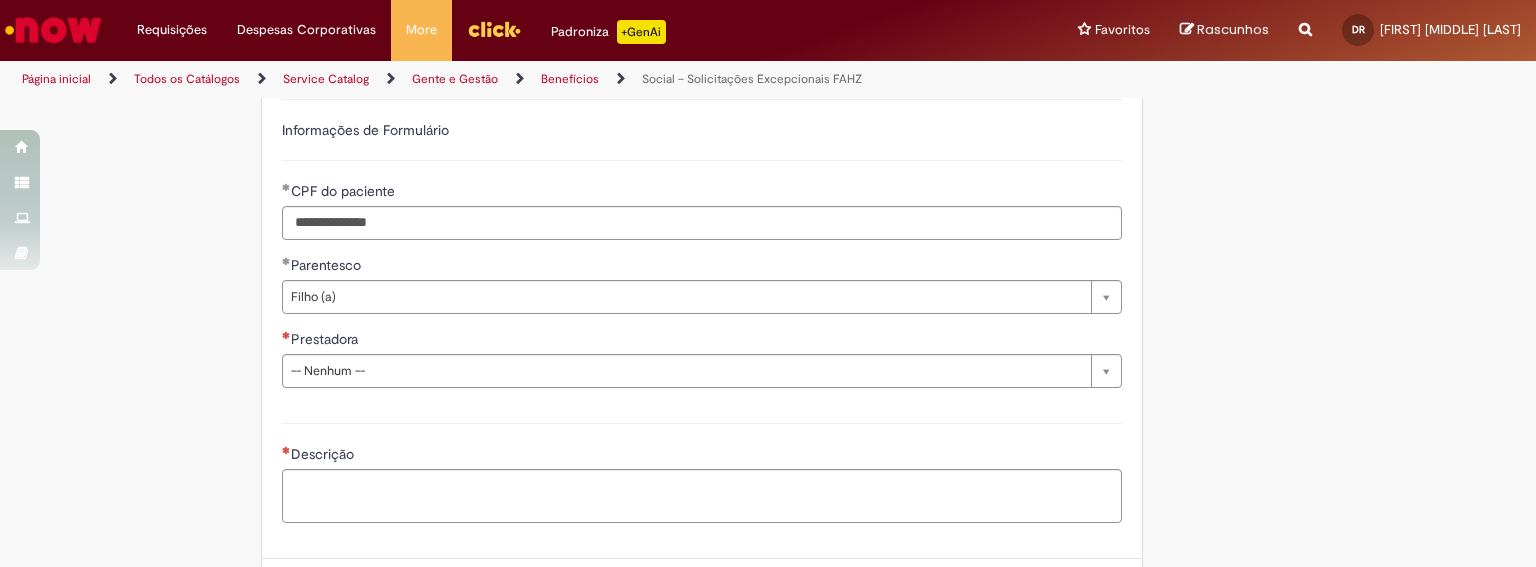 click on "Descrição" at bounding box center (702, 470) 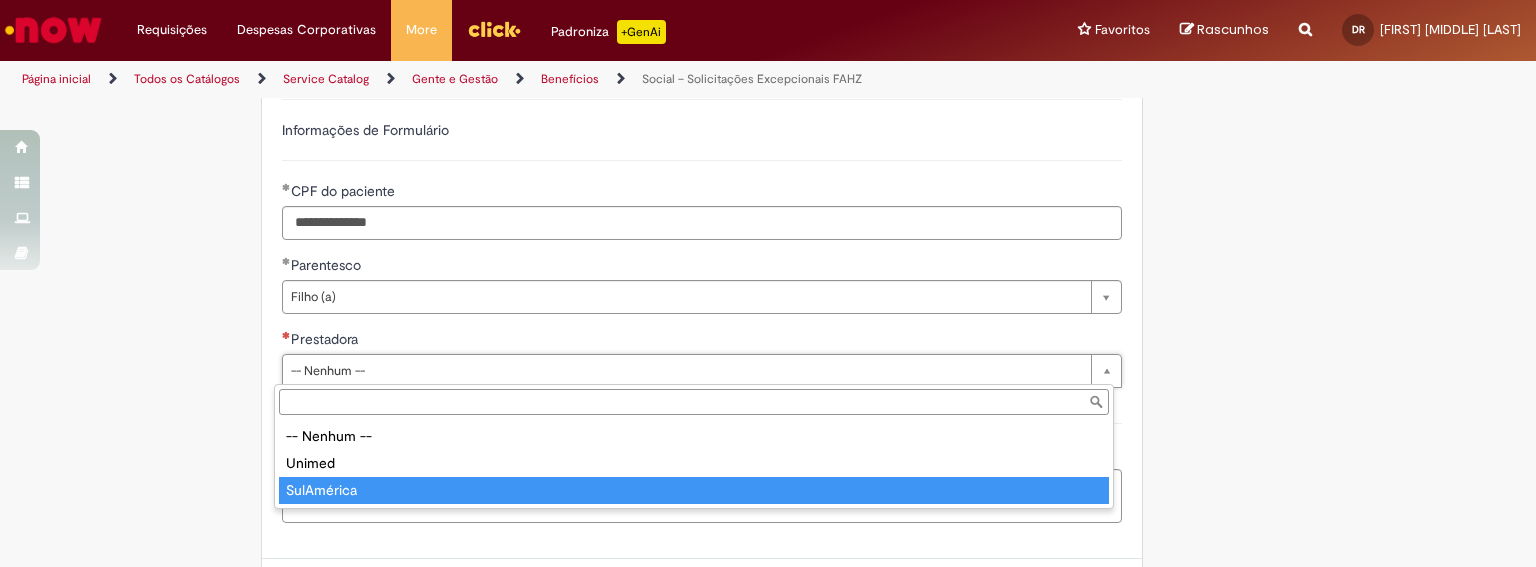 type on "**********" 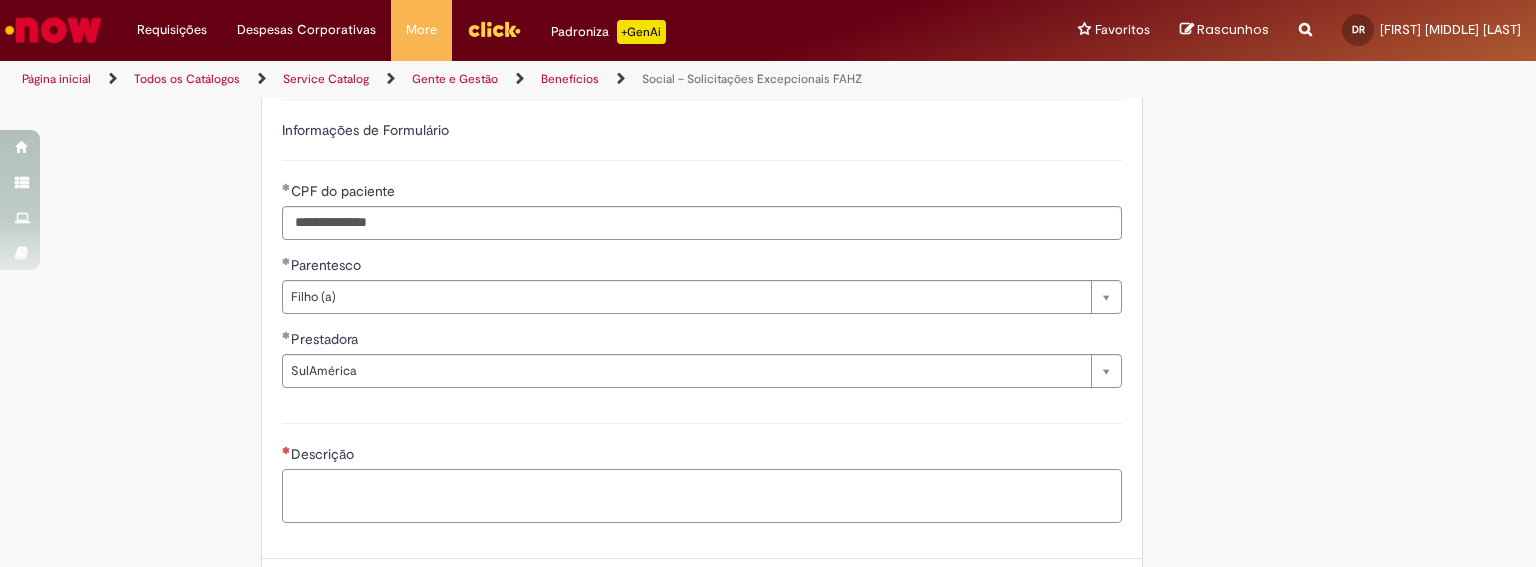 click on "Descrição" at bounding box center [702, 496] 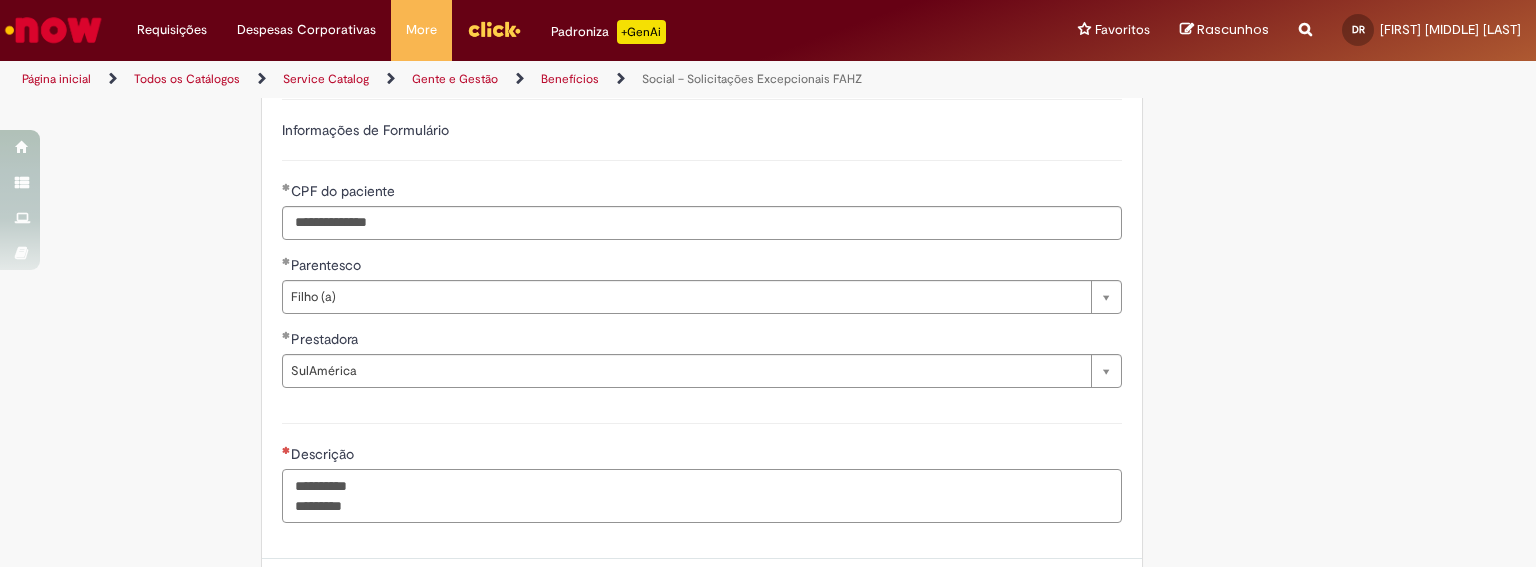 scroll, scrollTop: 1211, scrollLeft: 0, axis: vertical 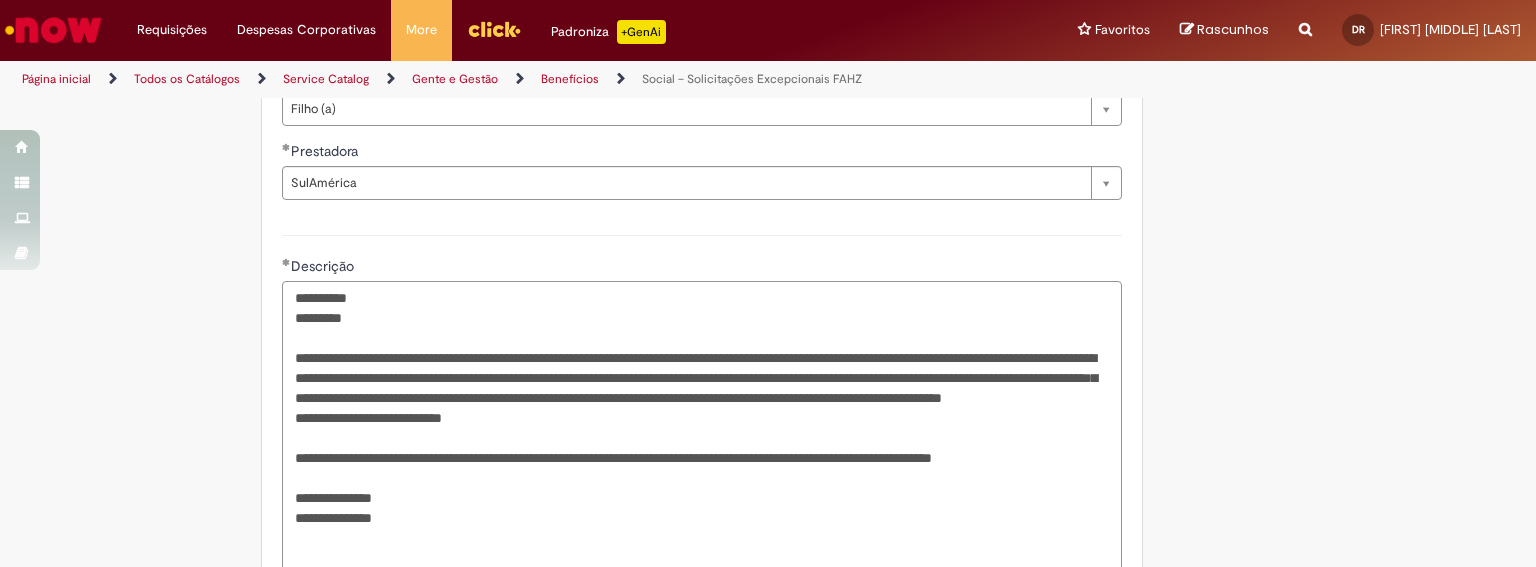 click on "**********" at bounding box center [702, 428] 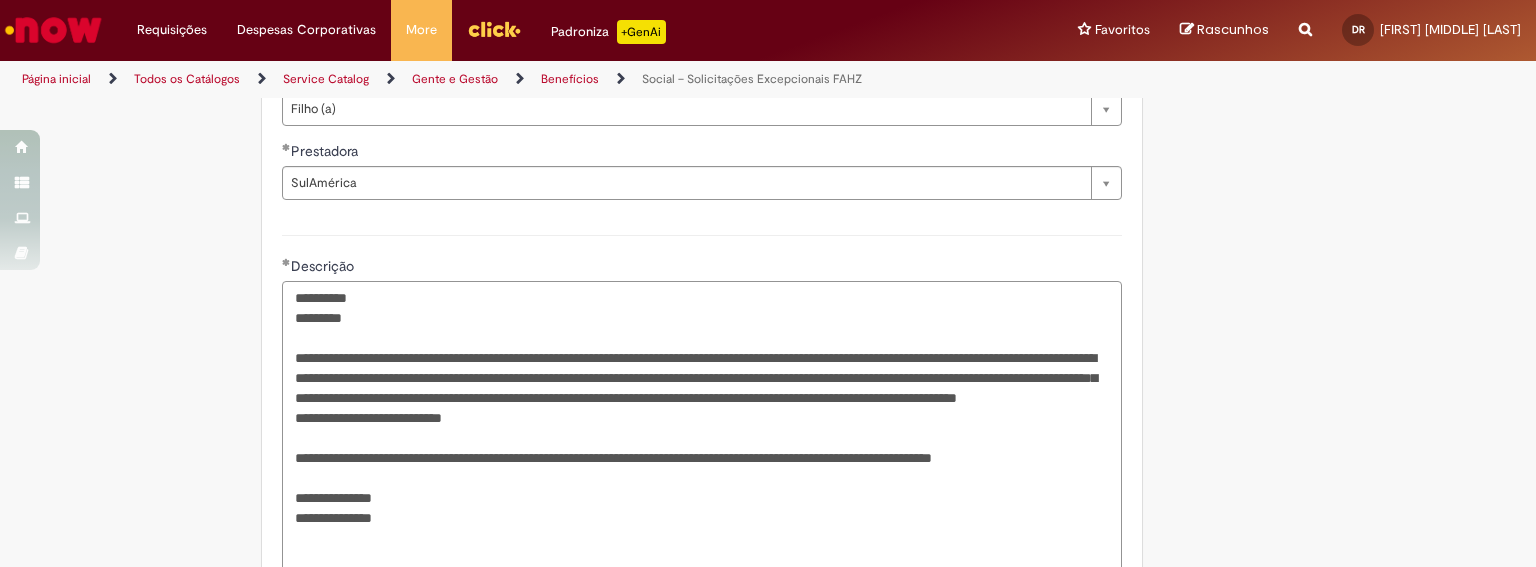 click on "**********" at bounding box center [702, 428] 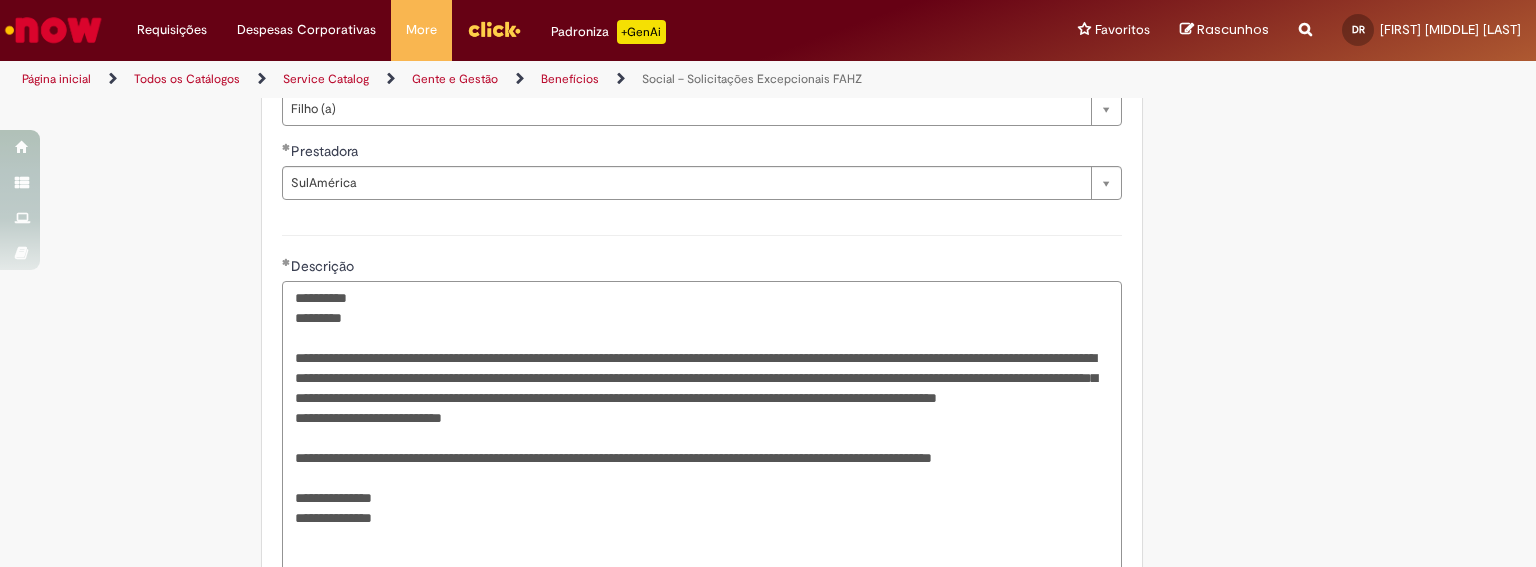 click on "**********" at bounding box center (702, 428) 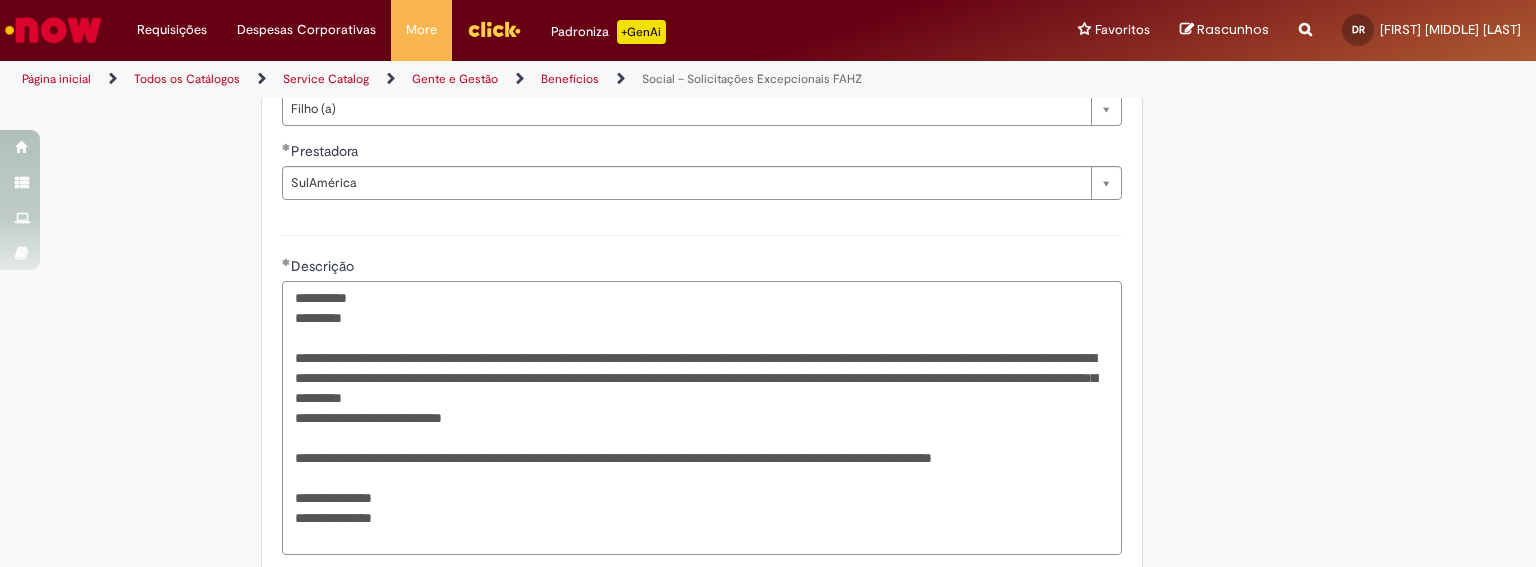 click on "**********" at bounding box center (702, 418) 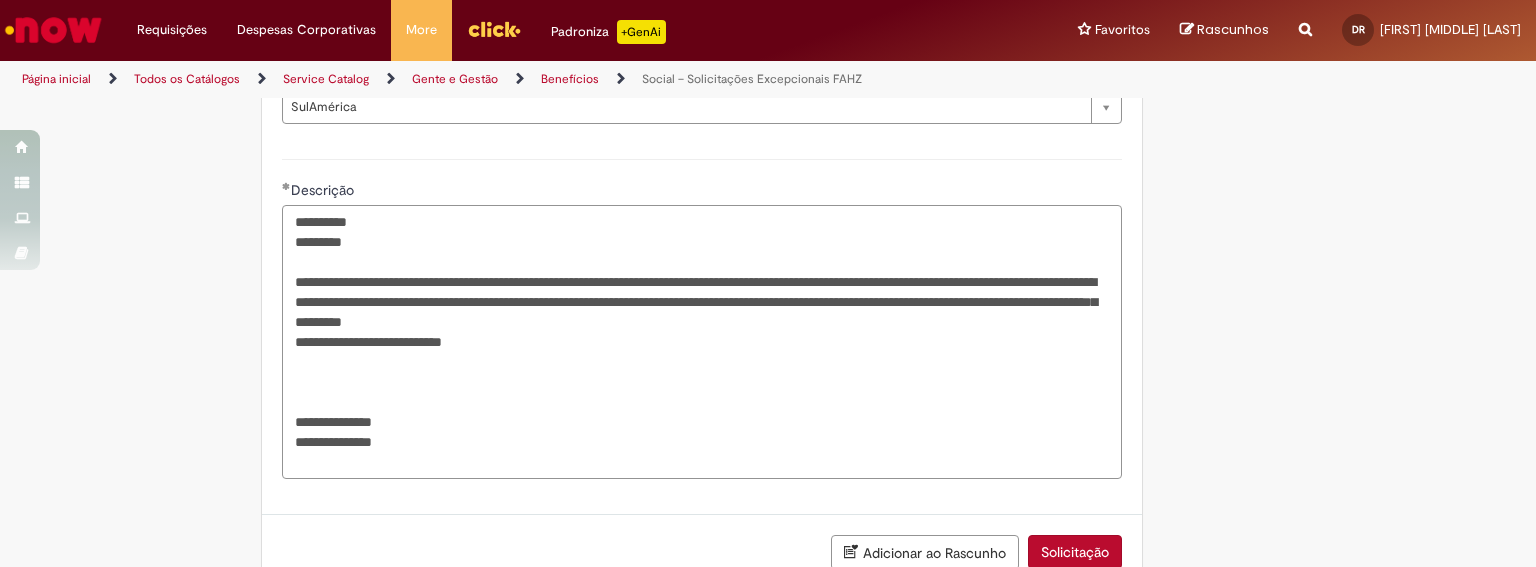 scroll, scrollTop: 1288, scrollLeft: 0, axis: vertical 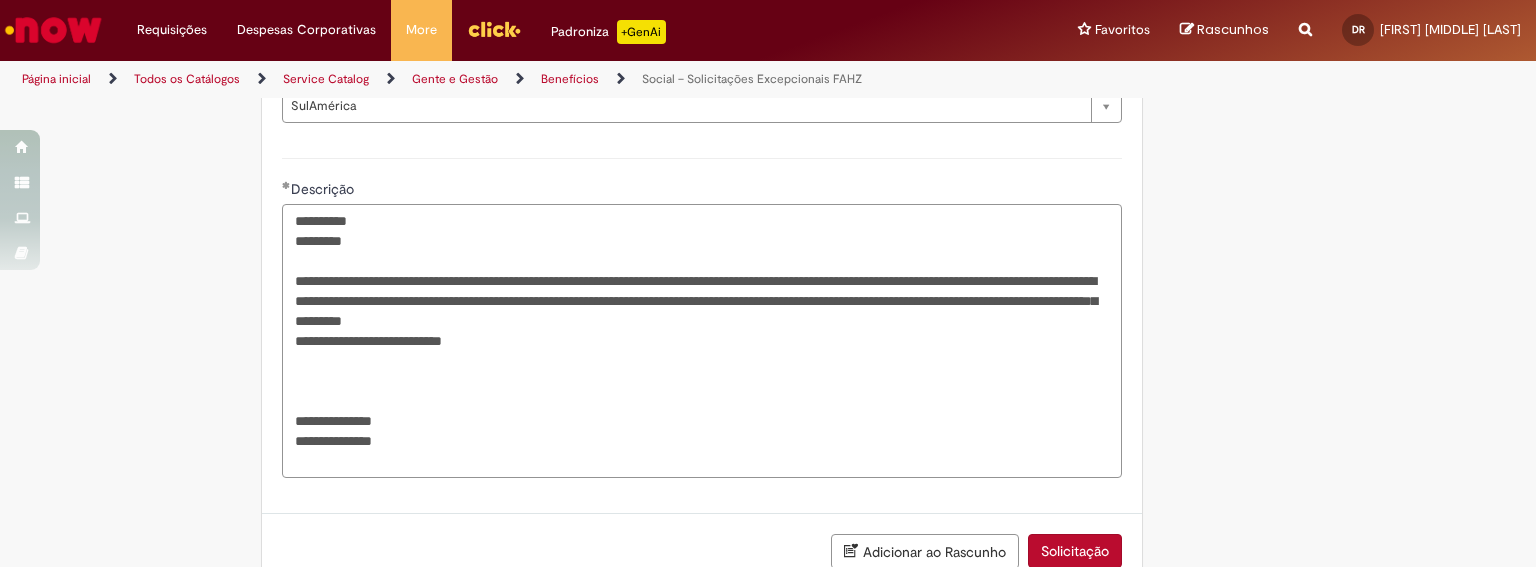 click on "**********" at bounding box center (702, 341) 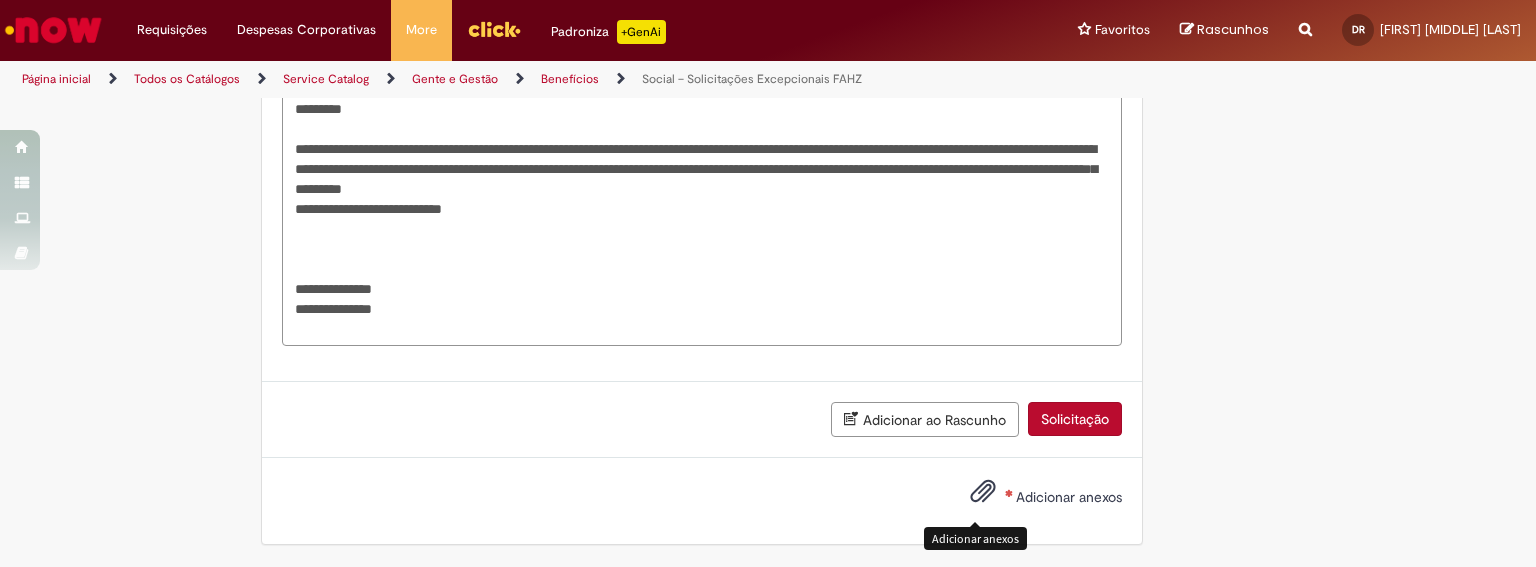 type on "**********" 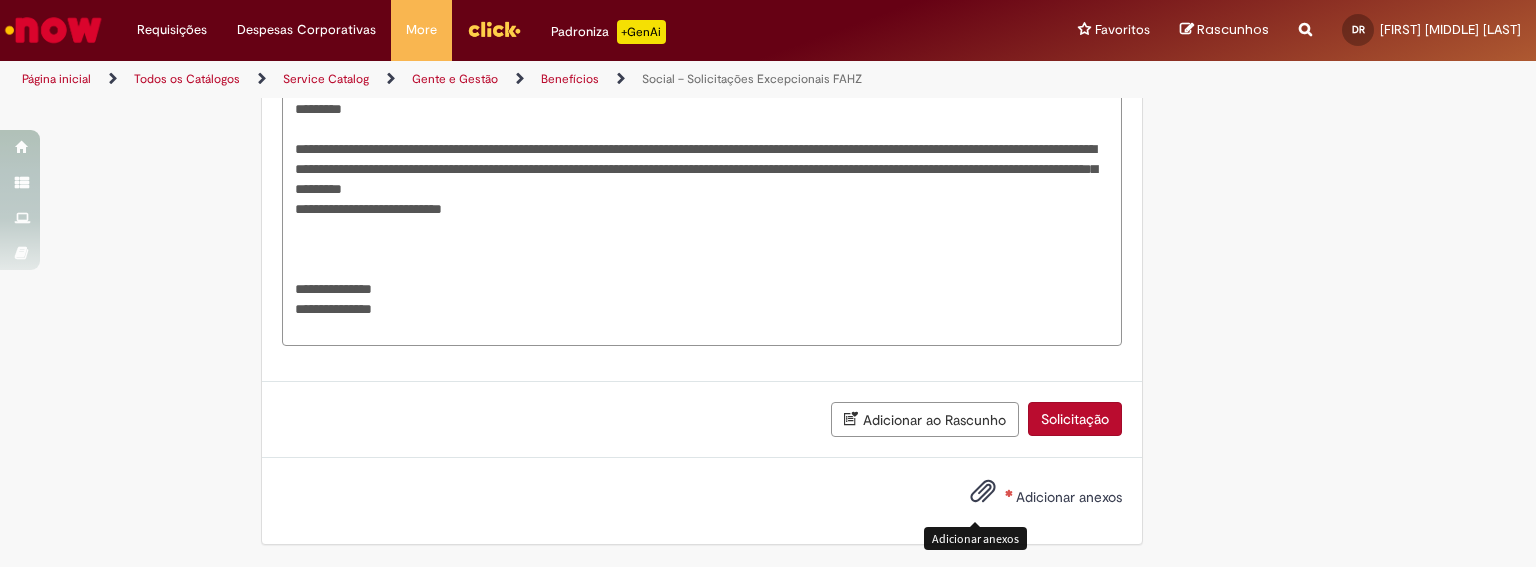 click at bounding box center [983, 492] 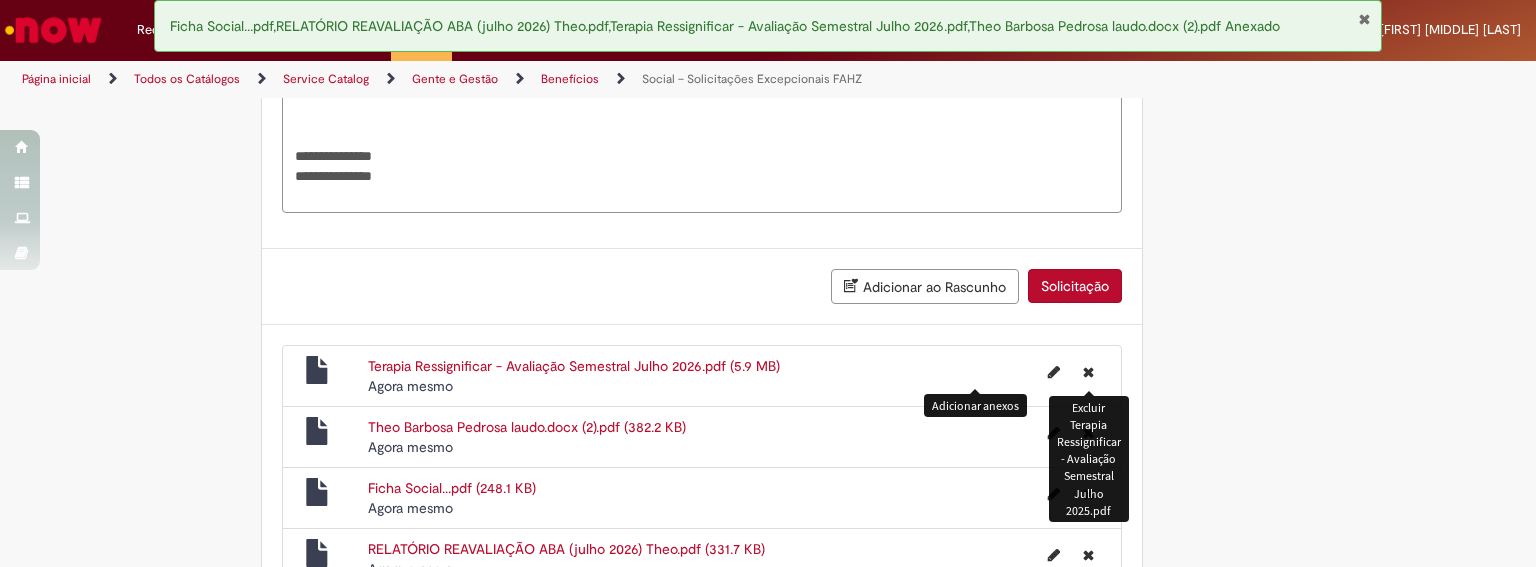 scroll, scrollTop: 1675, scrollLeft: 0, axis: vertical 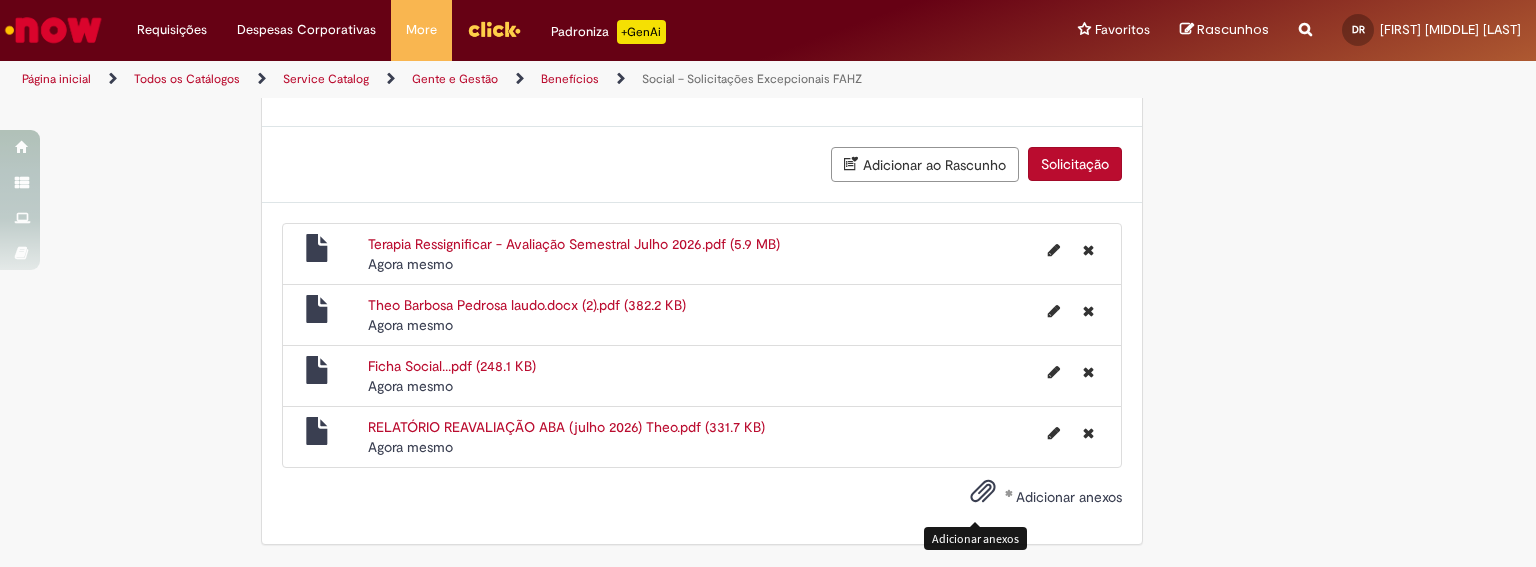 click at bounding box center [983, 492] 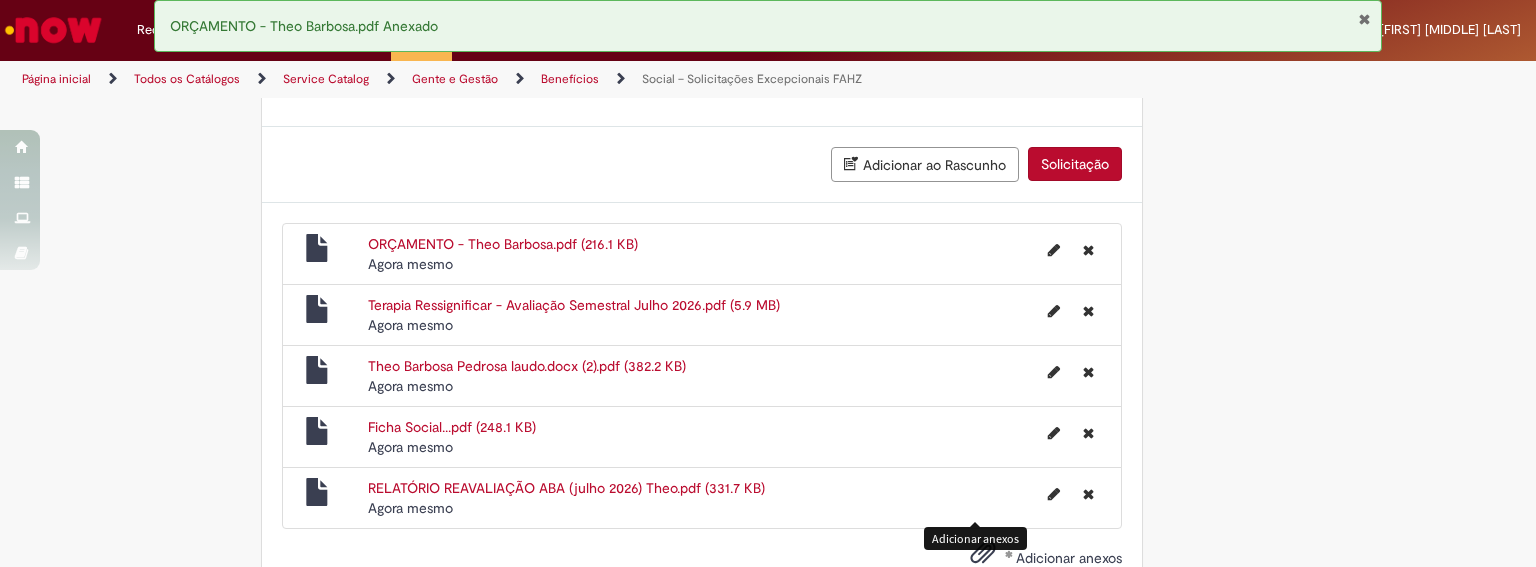 scroll, scrollTop: 1736, scrollLeft: 0, axis: vertical 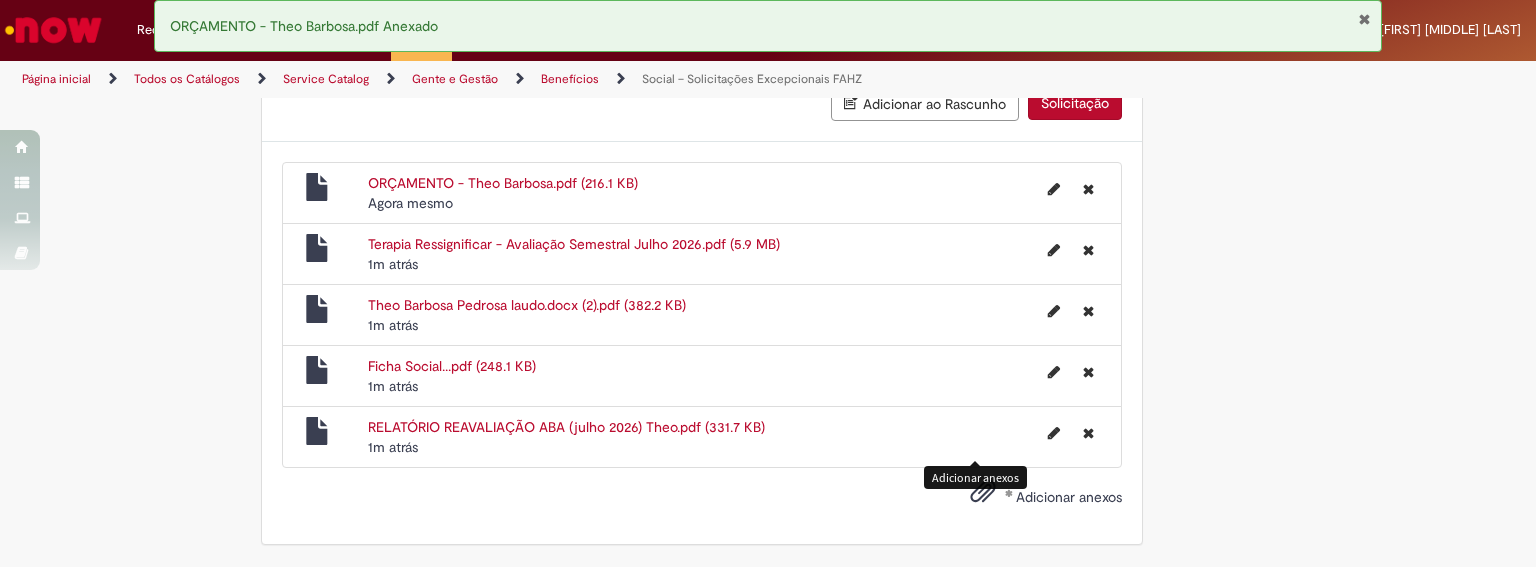 click on "Solicitação" at bounding box center (1075, 103) 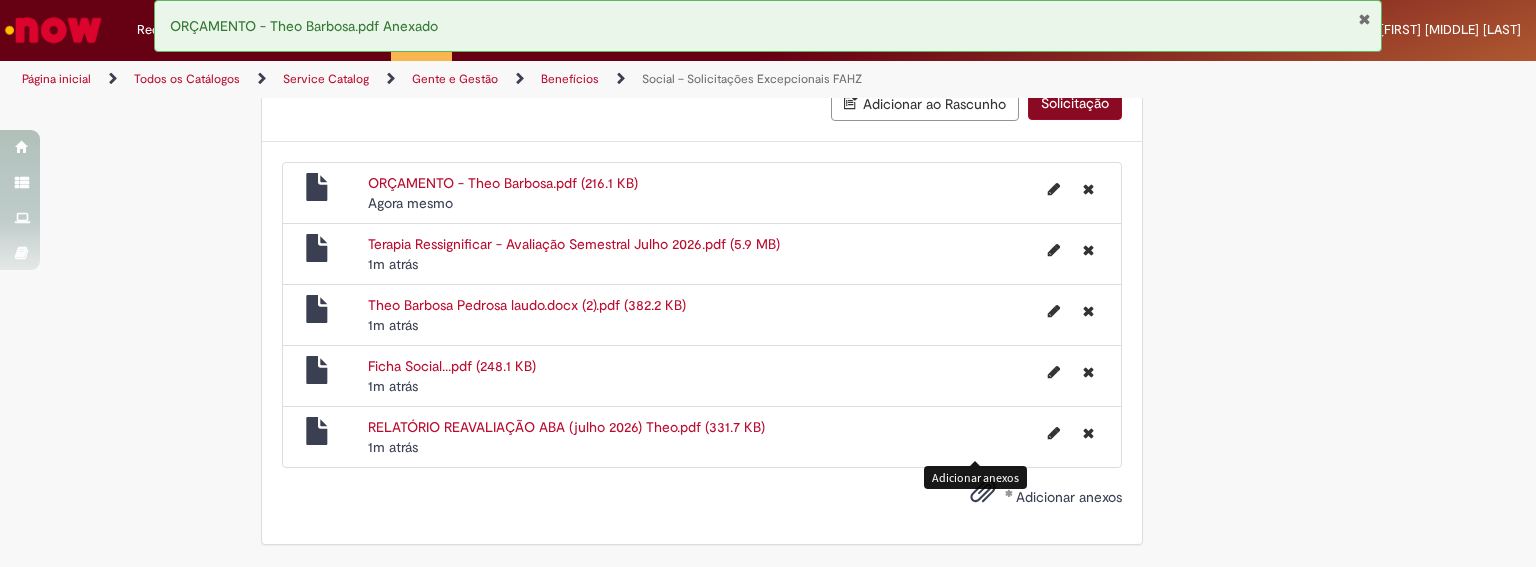 scroll, scrollTop: 573, scrollLeft: 0, axis: vertical 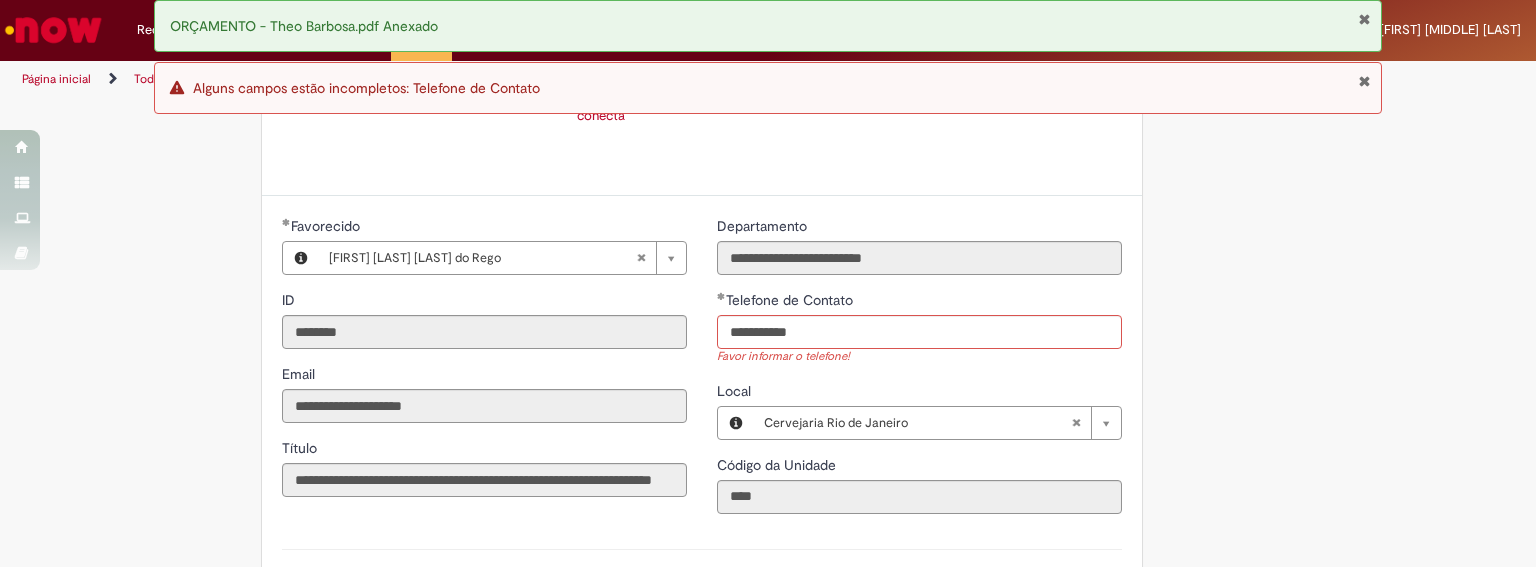 type on "**********" 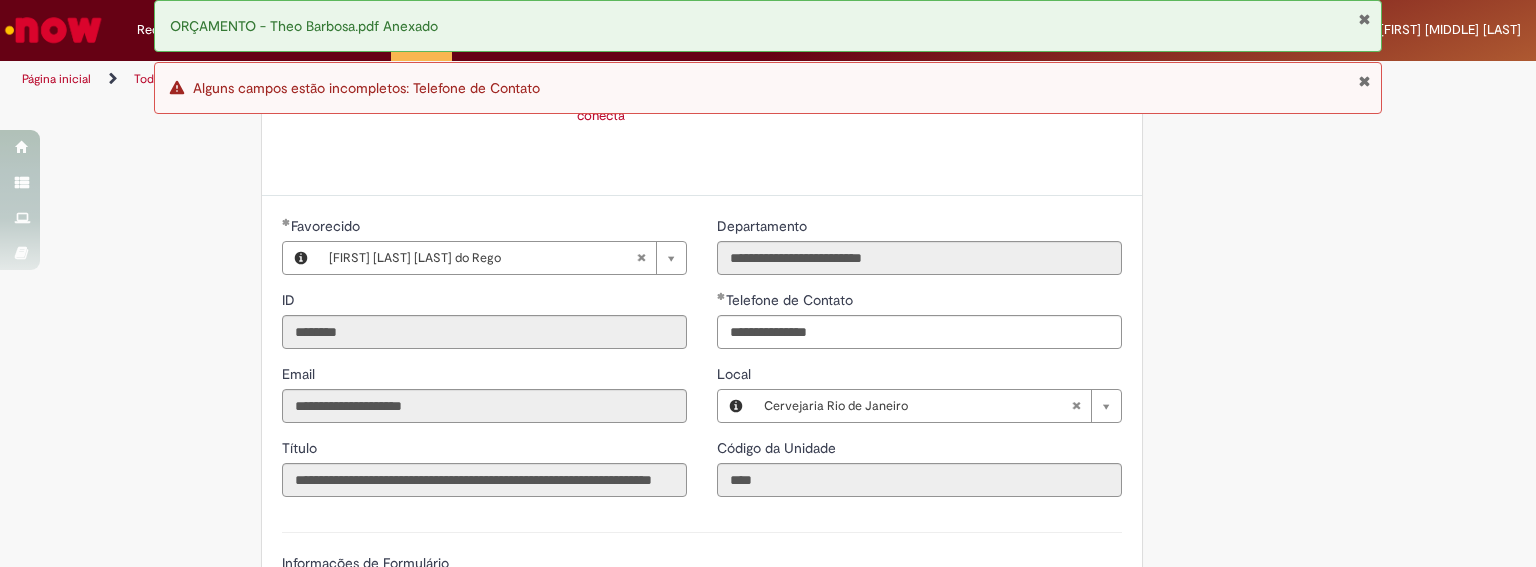 click on "Adicionar a Favoritos
Social – Solicitações Excepcionais FAHZ
Este chamado é destinado ao suporte em caráter excepcional da FAHZ.
Essa oferta de chamado é aplicável somente quando:
1.O assunto já tiver sido analisado pelo time de saúde da FAHZ através do chamado do Plano Médico
2.Tiver todos os anexos essenciais para análise, são eles: receita médica, relatório médico, exames e descrição detalhada da situação. Essas informações completas evitarão demora no processo.
IMPORTANTE : esse chamado NÃO é tratado pelo time de SAÚDE, para resolver qualquer situação com o plano médico é preciso abrir um chamado. Abaixo alguns links que podem ser úteis, caso você seja melhor para você.
Chamado Plano Médico – Problemas e dúvidas com plano médico
**" at bounding box center [670, 620] 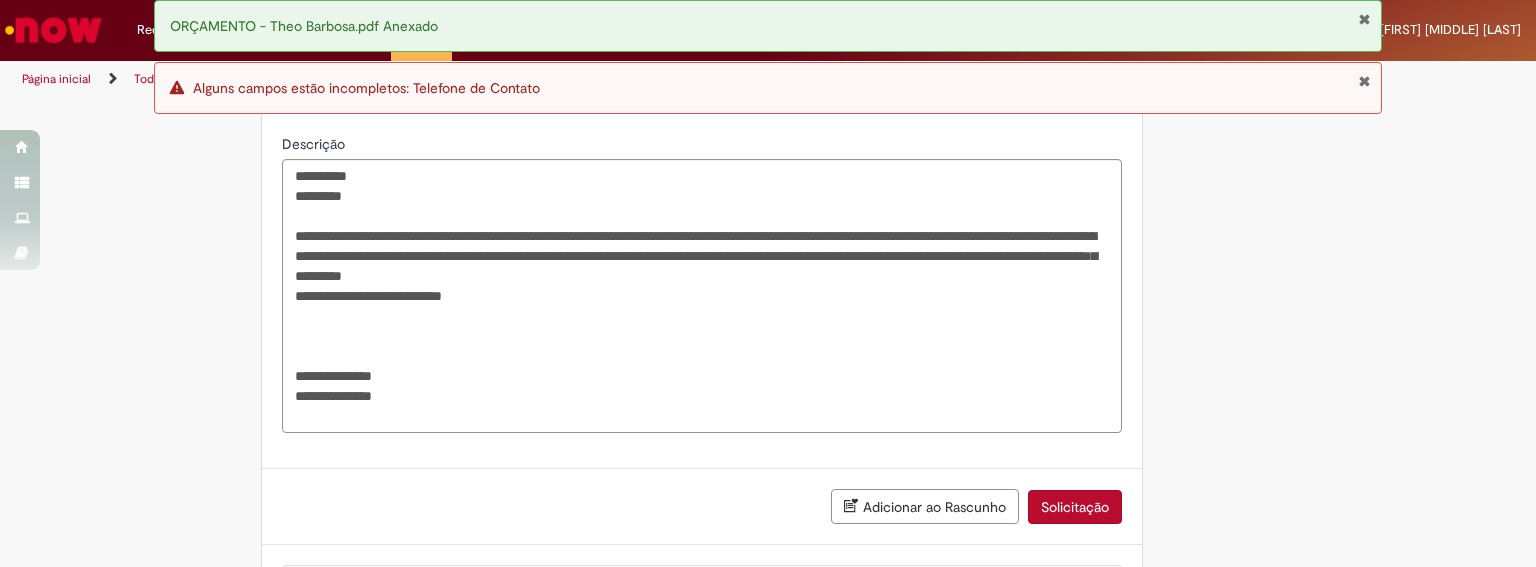 scroll, scrollTop: 1326, scrollLeft: 0, axis: vertical 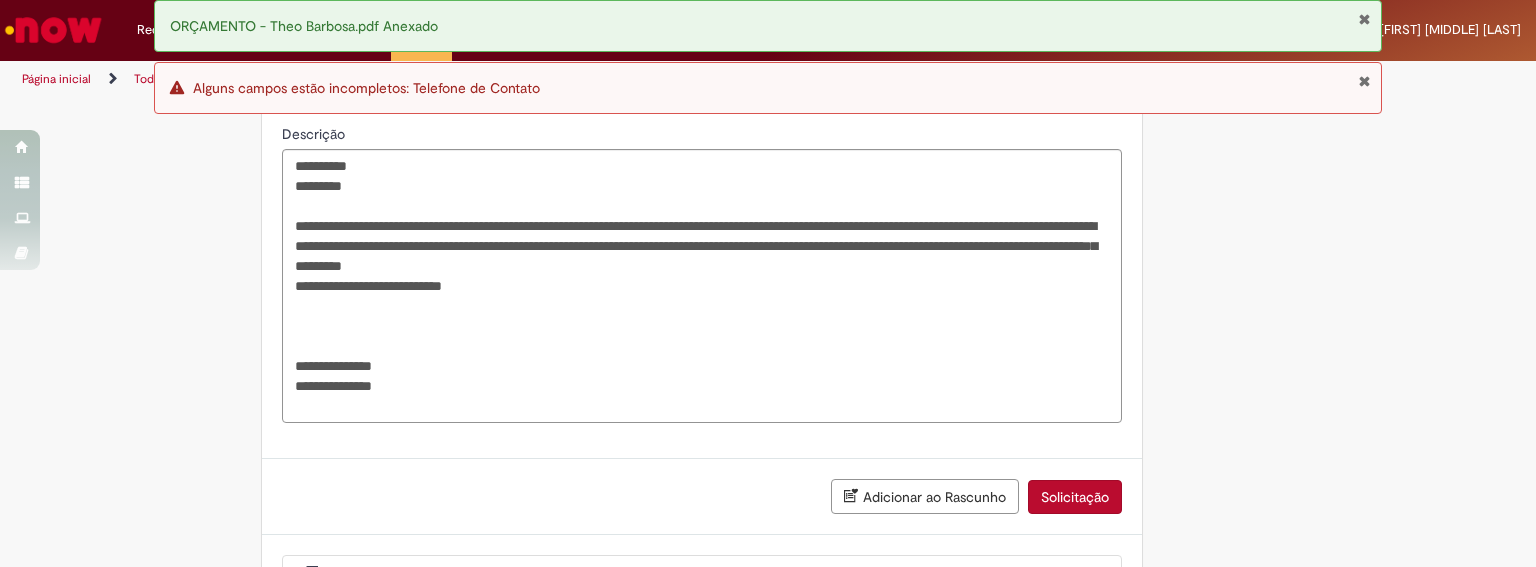 click on "Solicitação" at bounding box center (1075, 497) 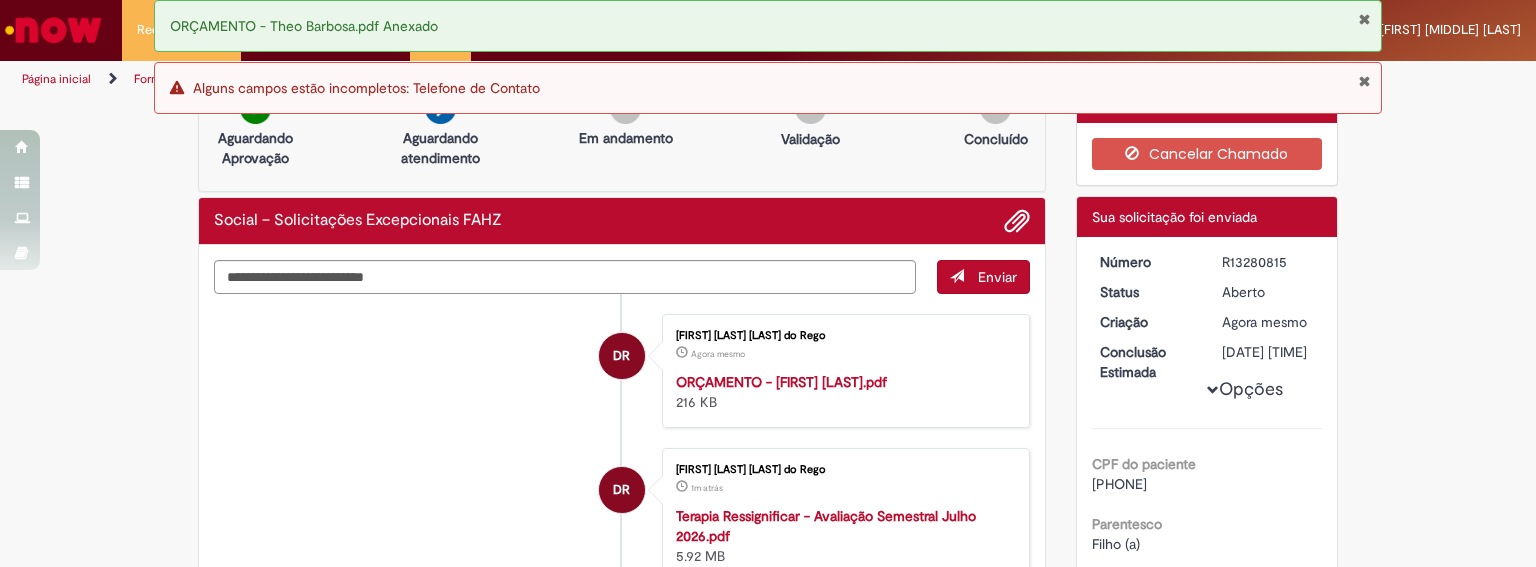 scroll, scrollTop: 0, scrollLeft: 0, axis: both 